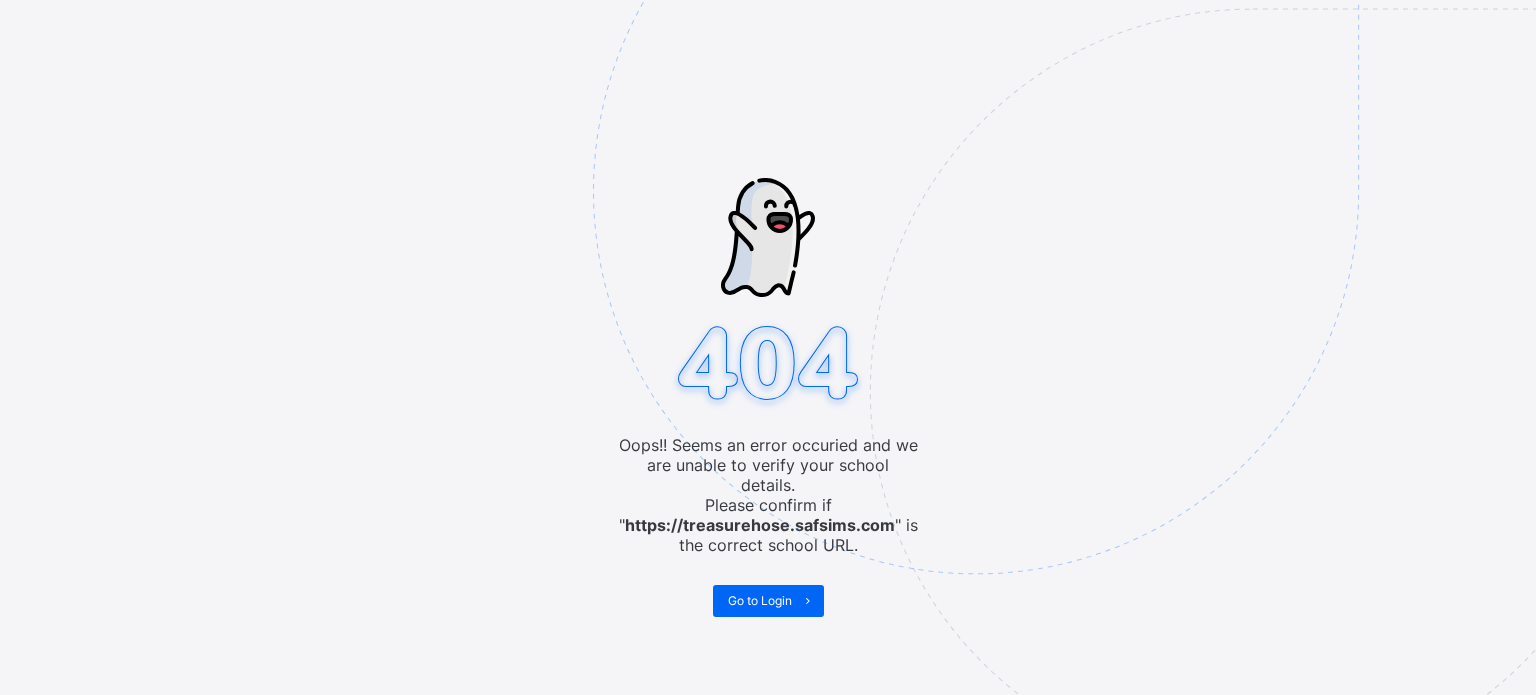 scroll, scrollTop: 0, scrollLeft: 0, axis: both 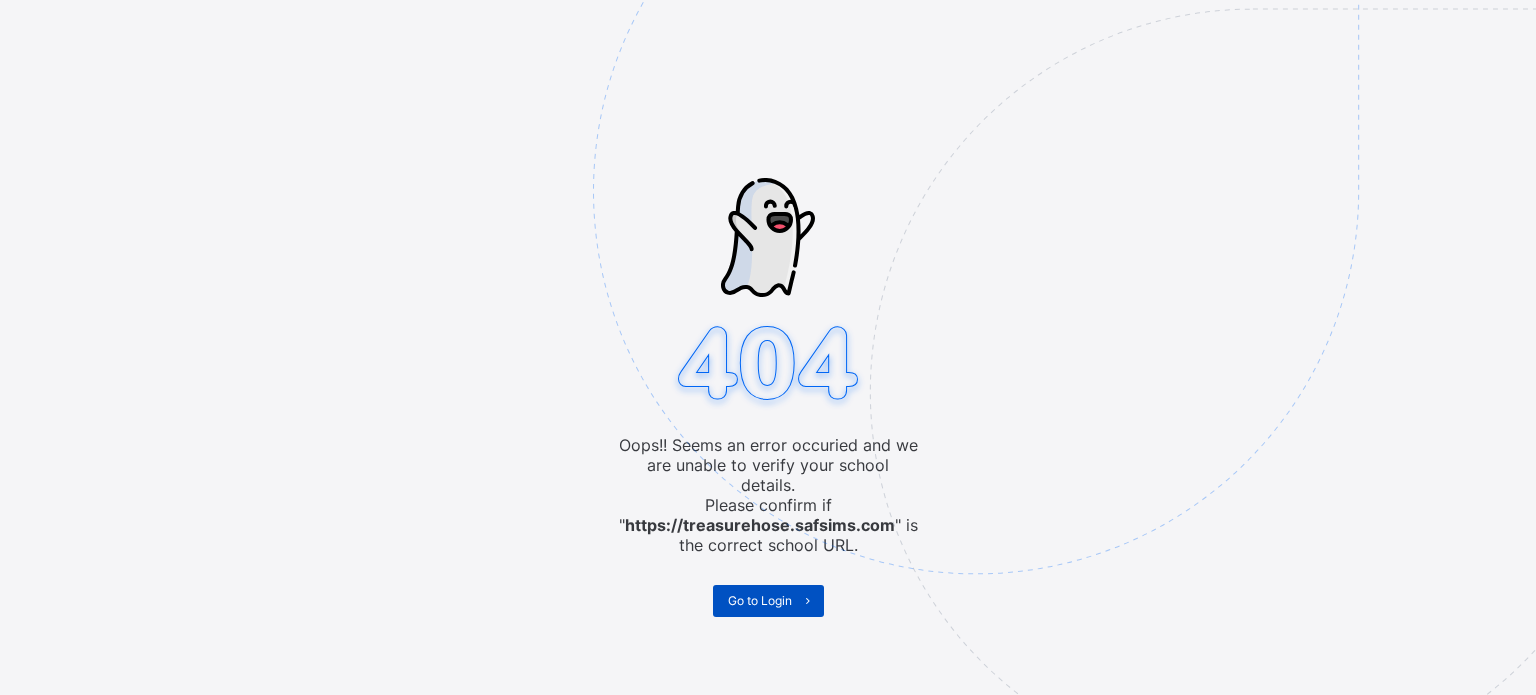 click on "Go to Login" at bounding box center [760, 600] 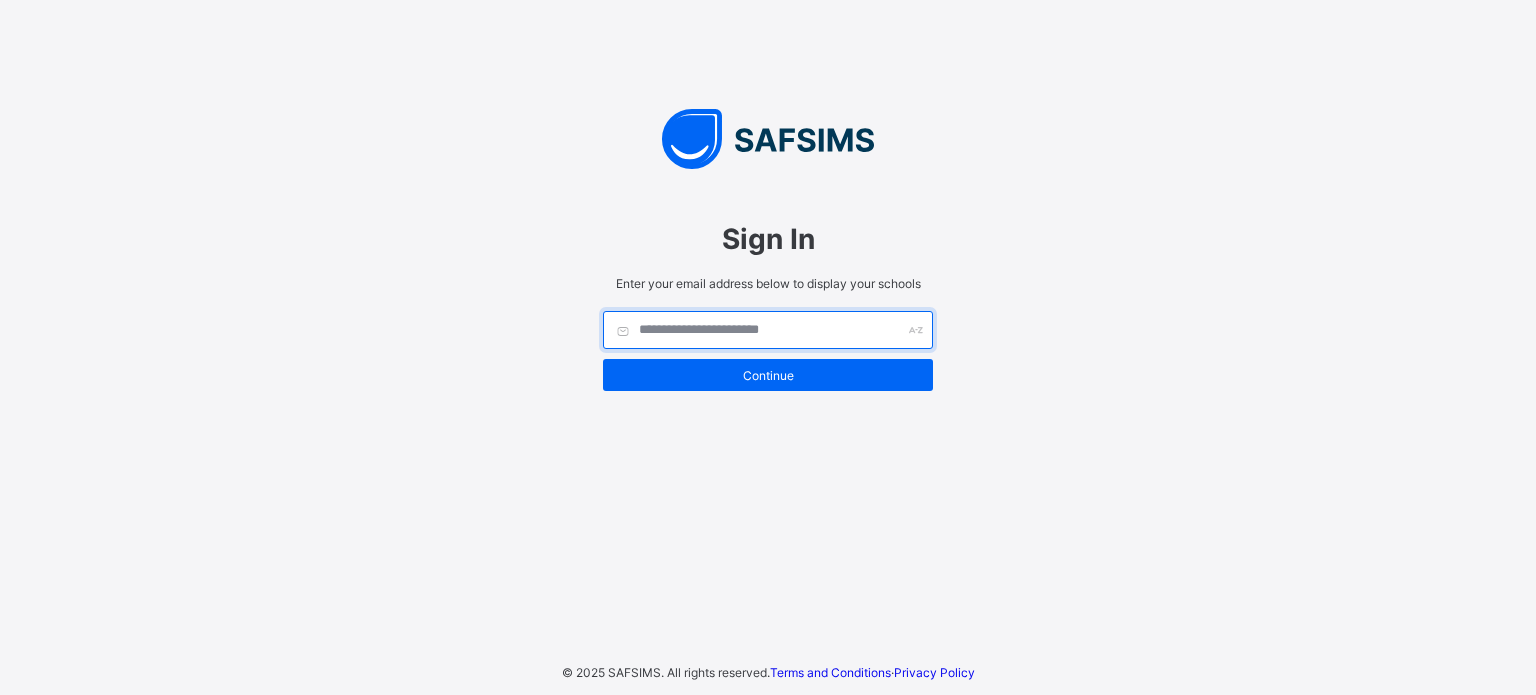 click at bounding box center (768, 330) 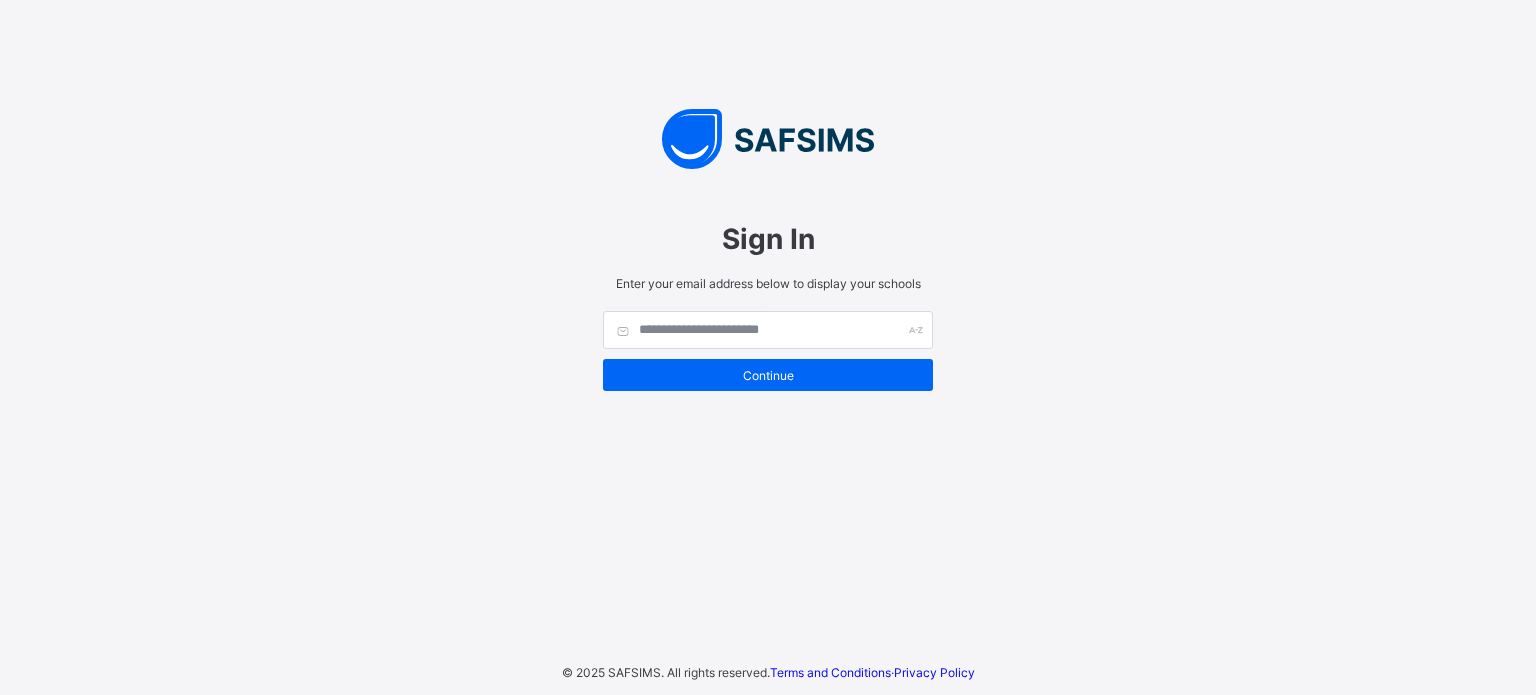 click on "Sign In Enter your email address below to display your schools Continue" at bounding box center [768, 296] 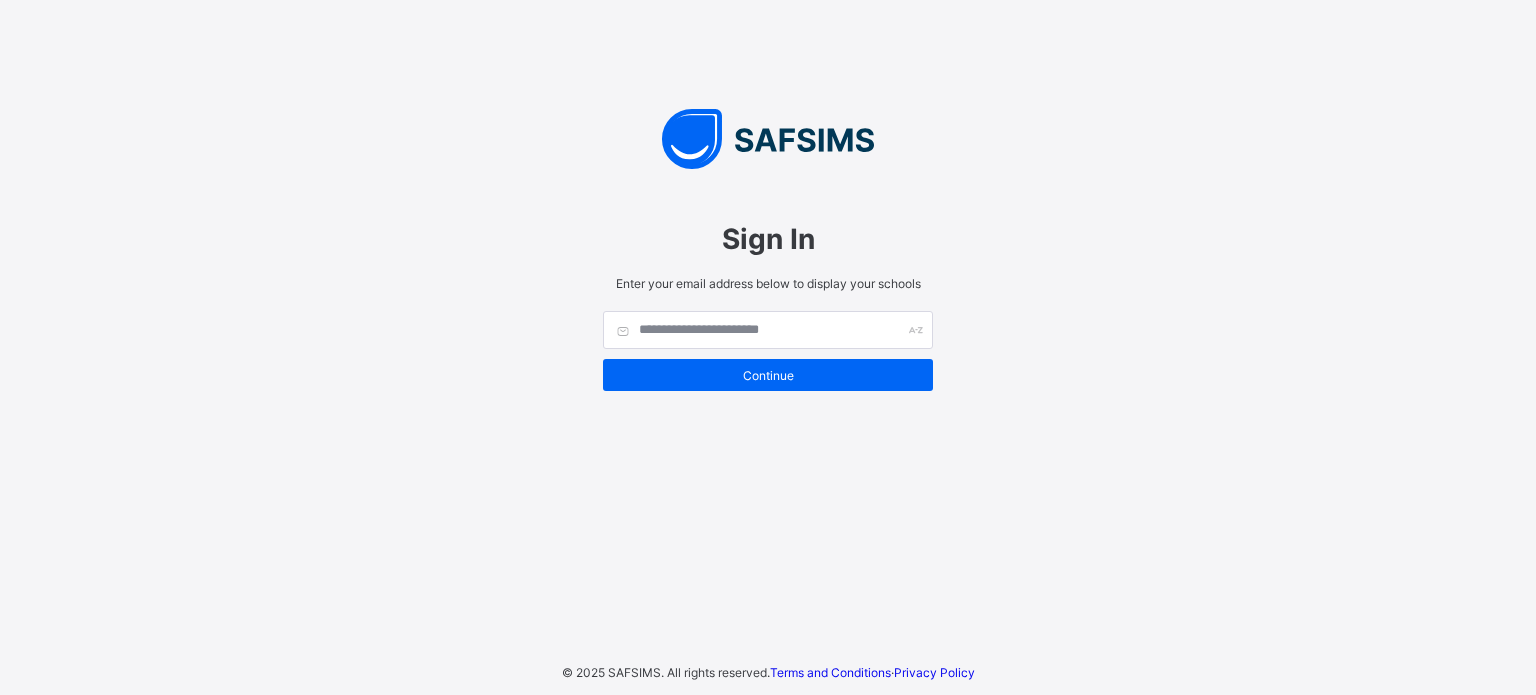 click on "Continue" at bounding box center [768, 351] 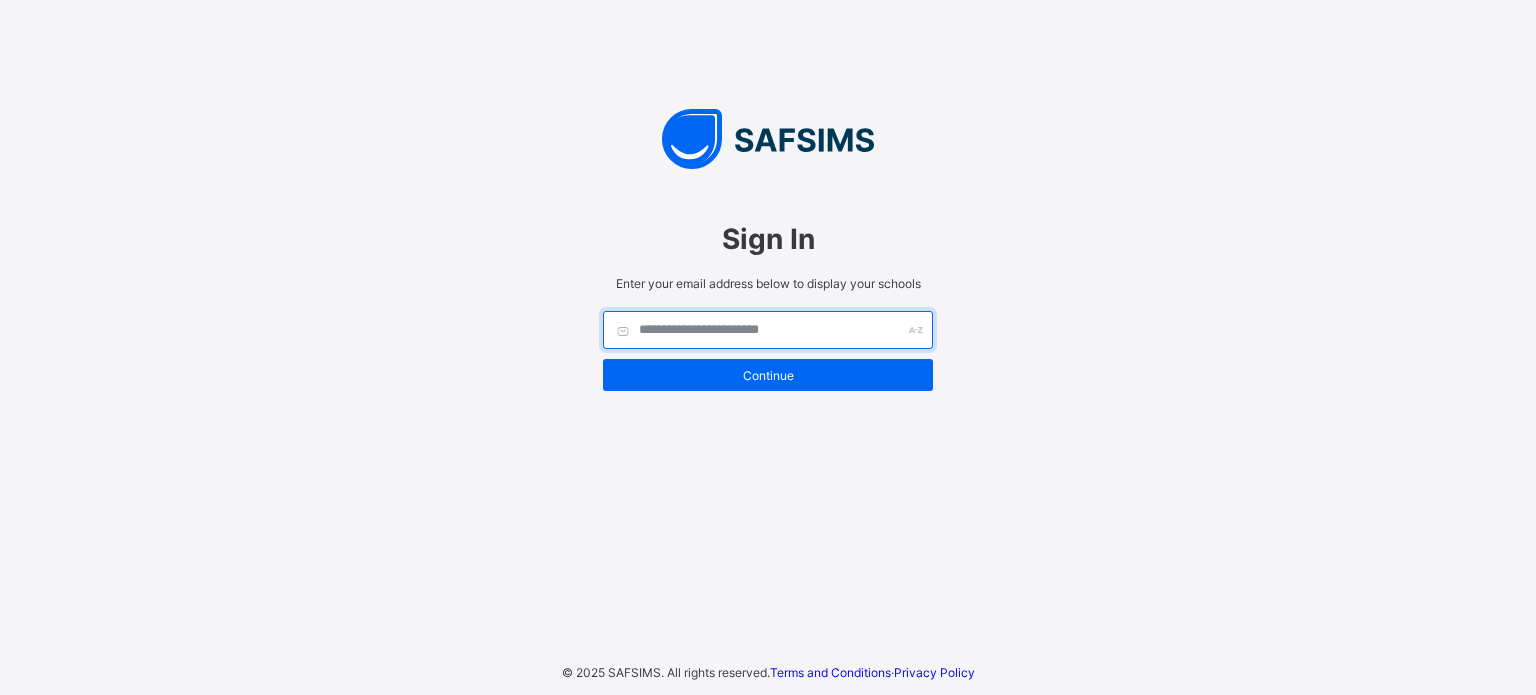 click at bounding box center (768, 330) 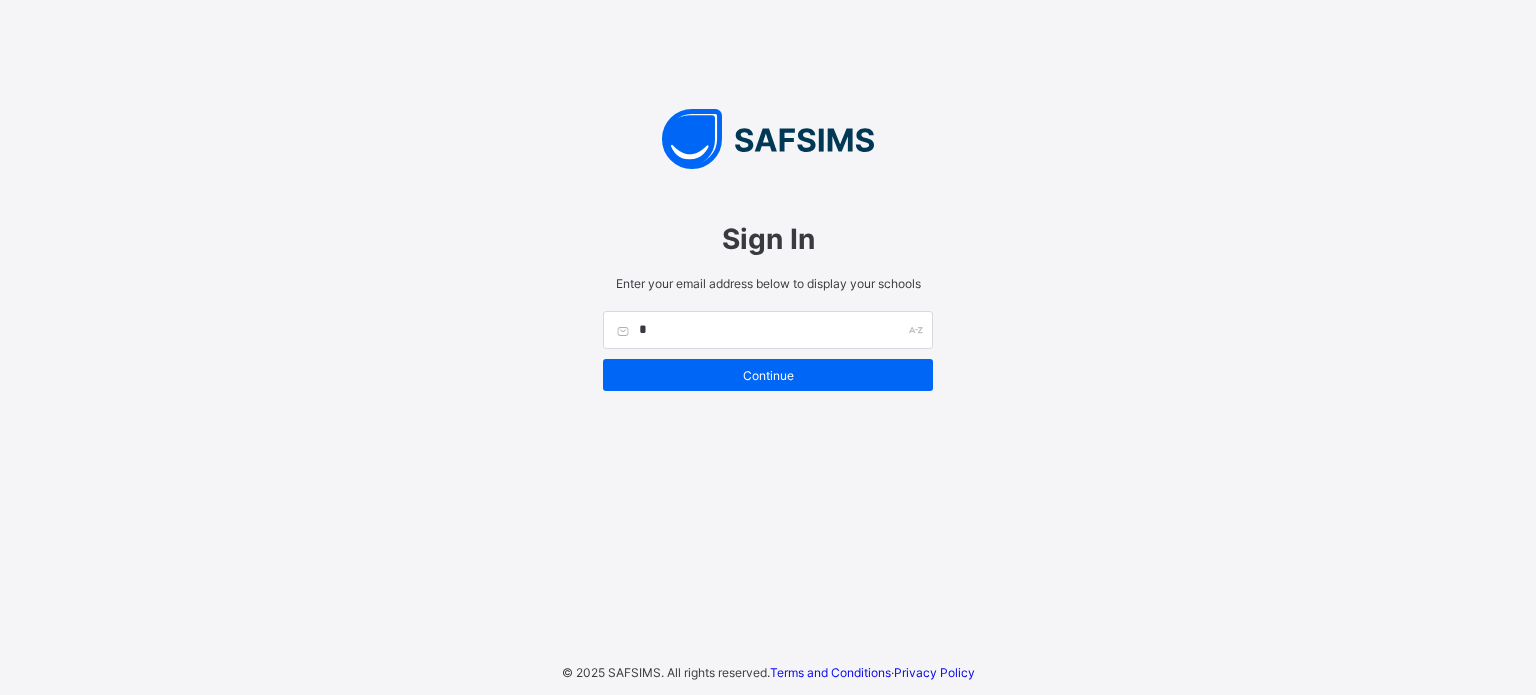 drag, startPoint x: 465, startPoint y: 310, endPoint x: 1027, endPoint y: 379, distance: 566.2199 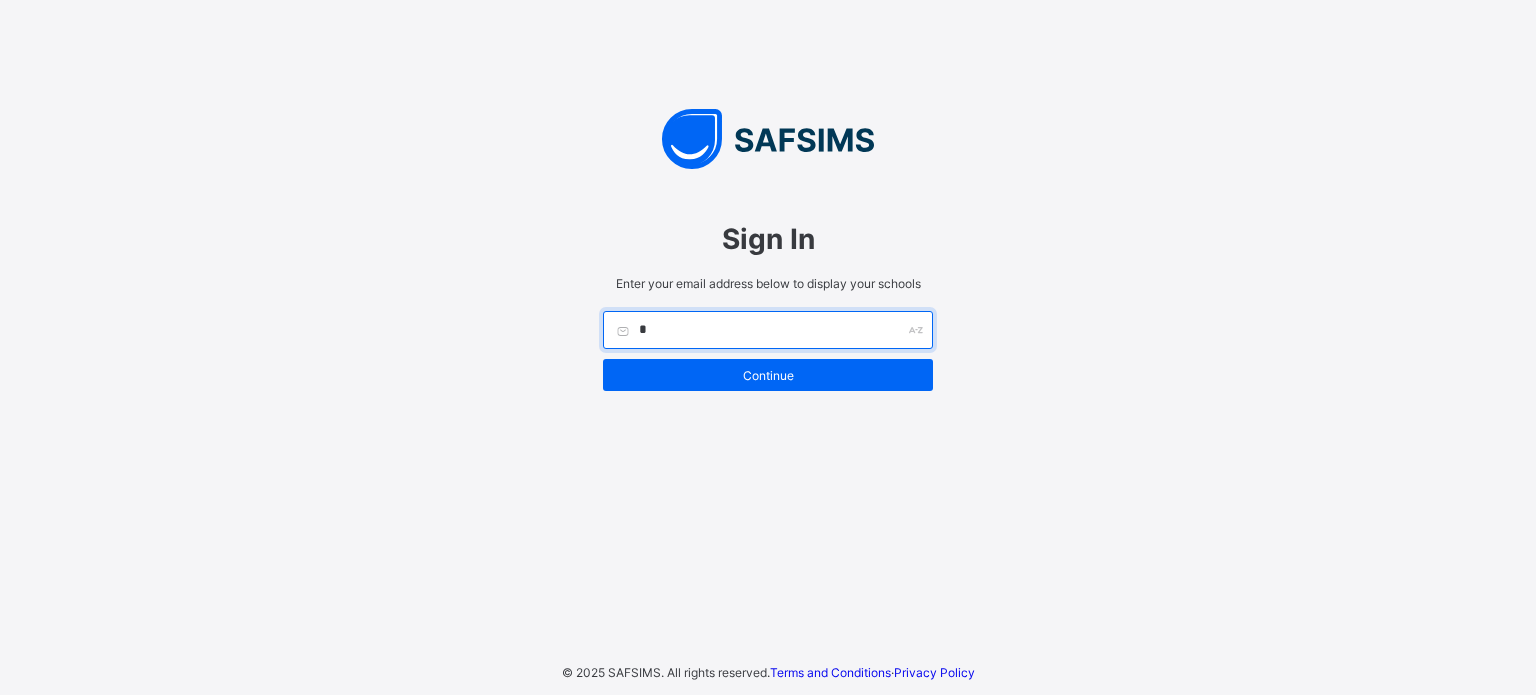 click on "*" at bounding box center [768, 330] 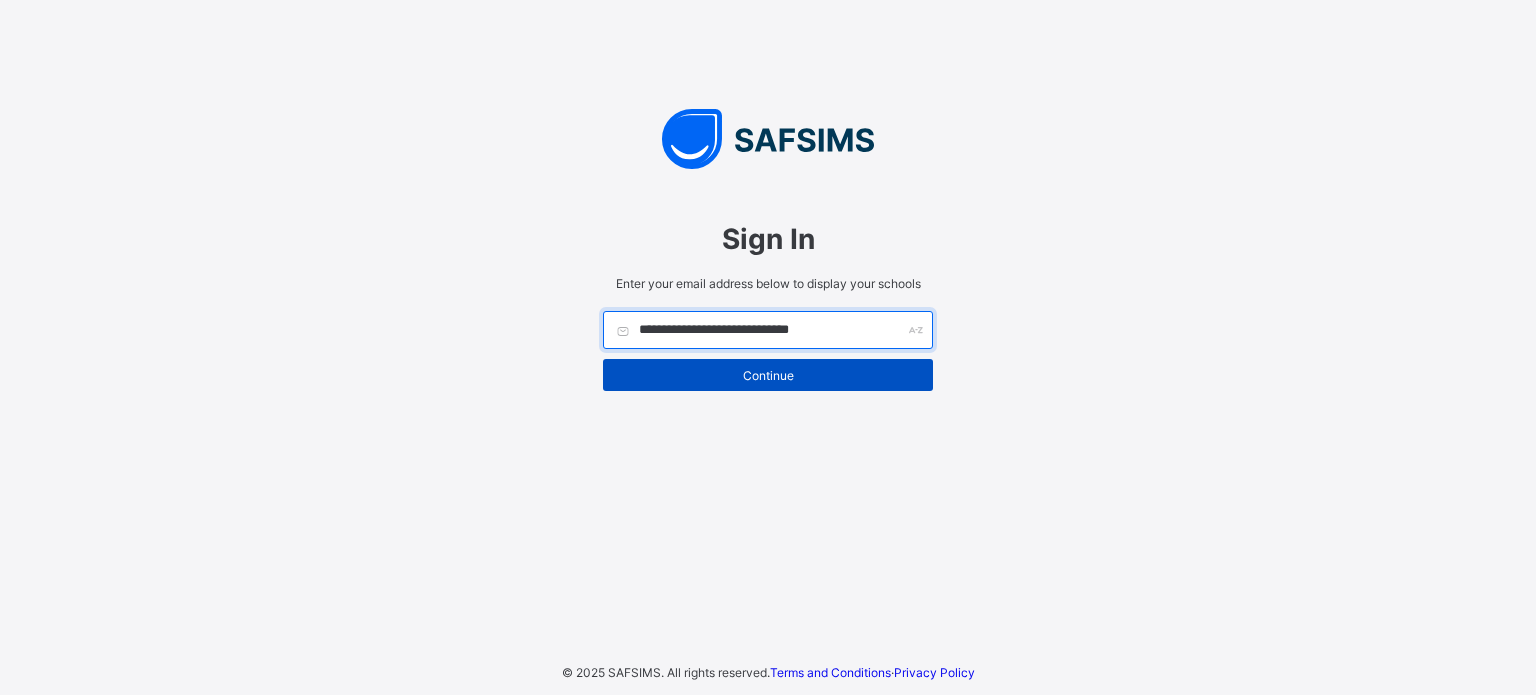 type on "**********" 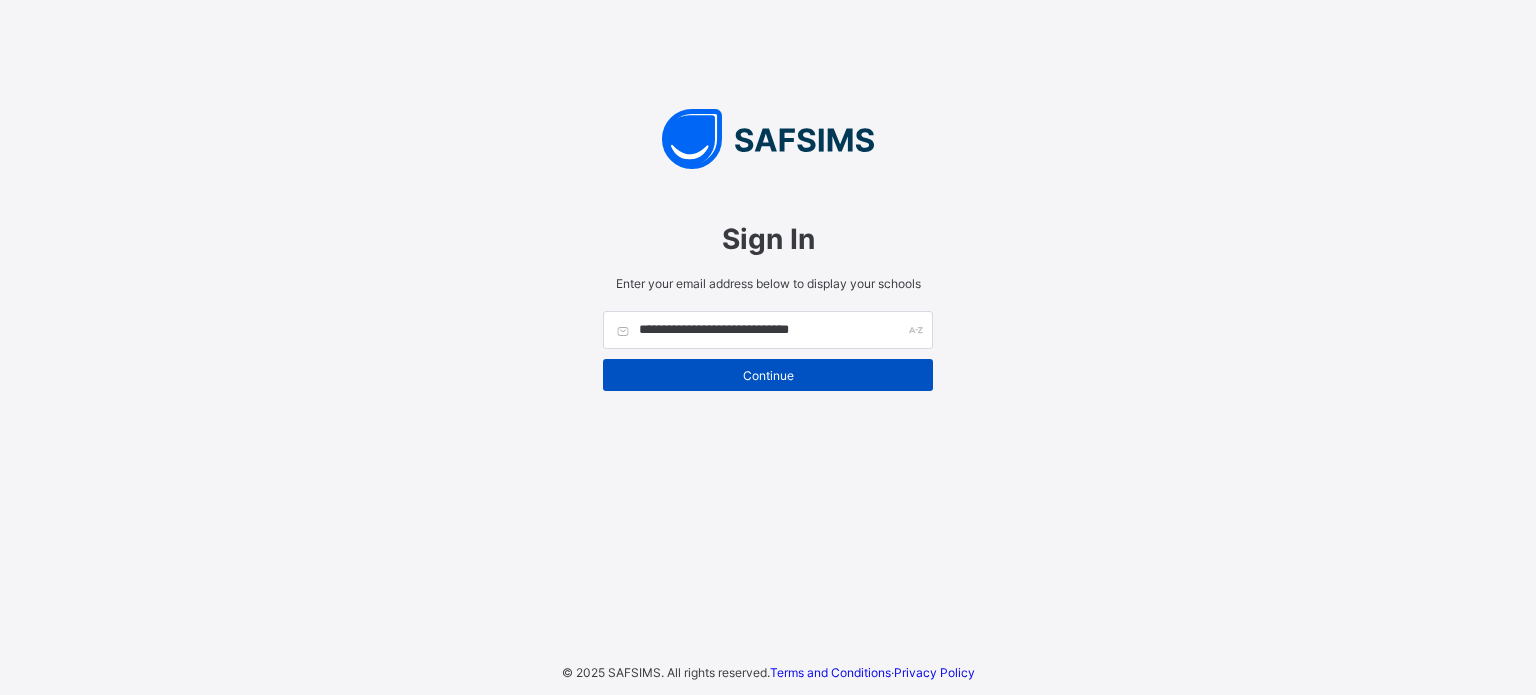 click on "Continue" at bounding box center (768, 375) 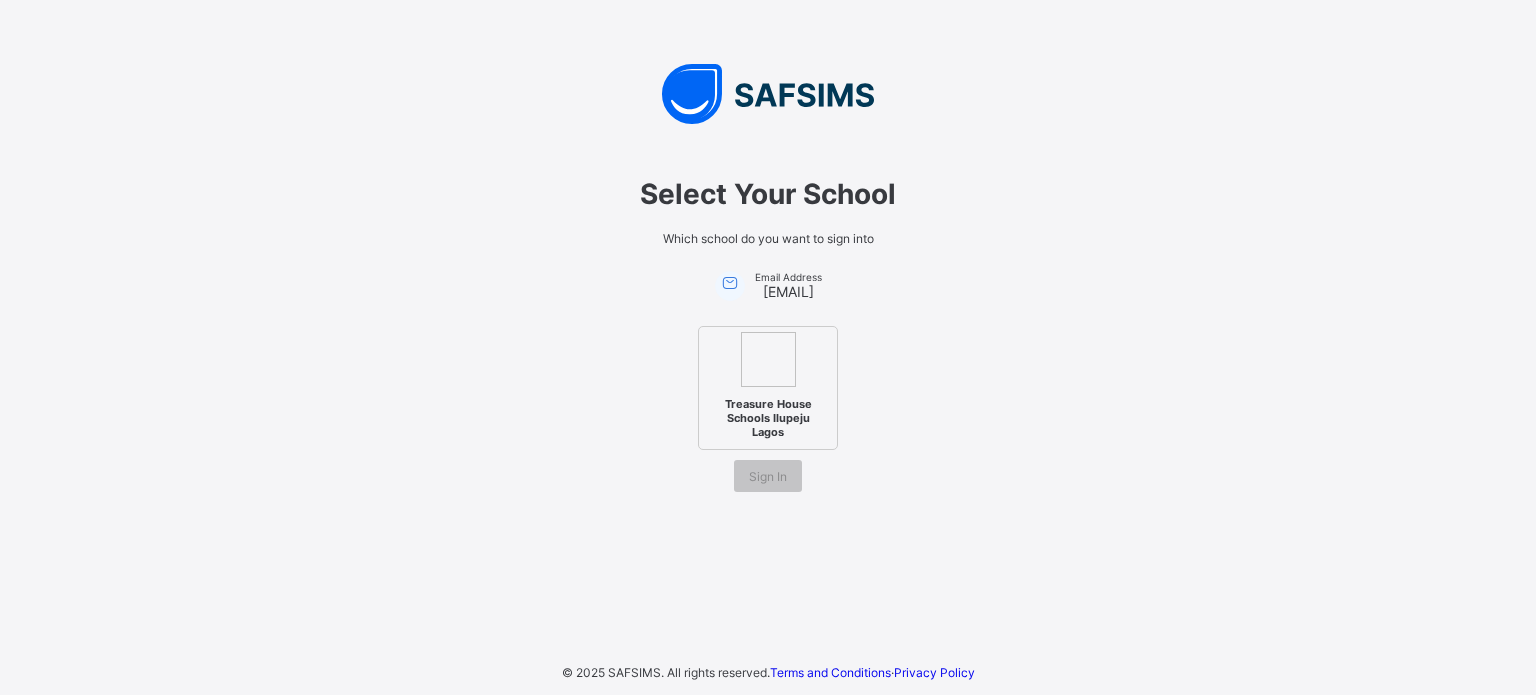 click on "t.[EMAIL]" at bounding box center [788, 291] 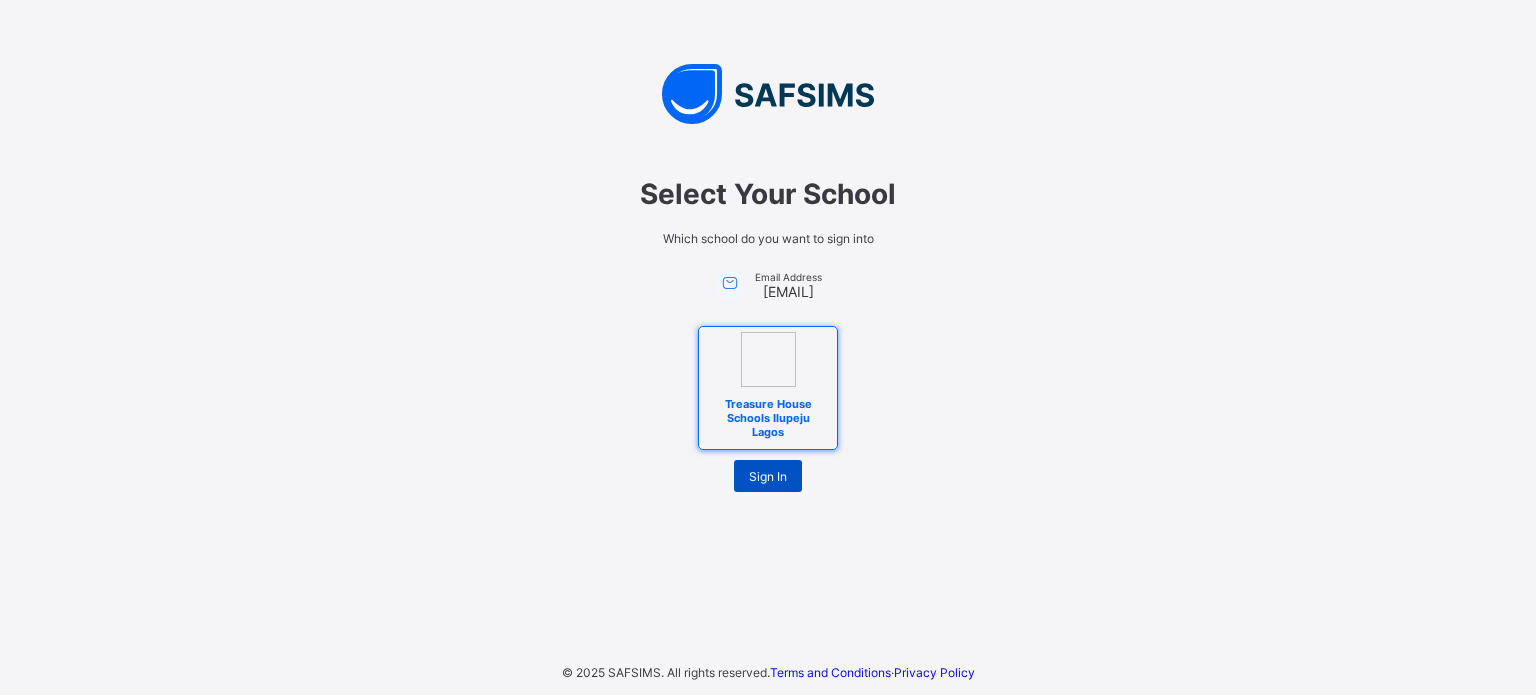 click on "Sign In" at bounding box center (768, 476) 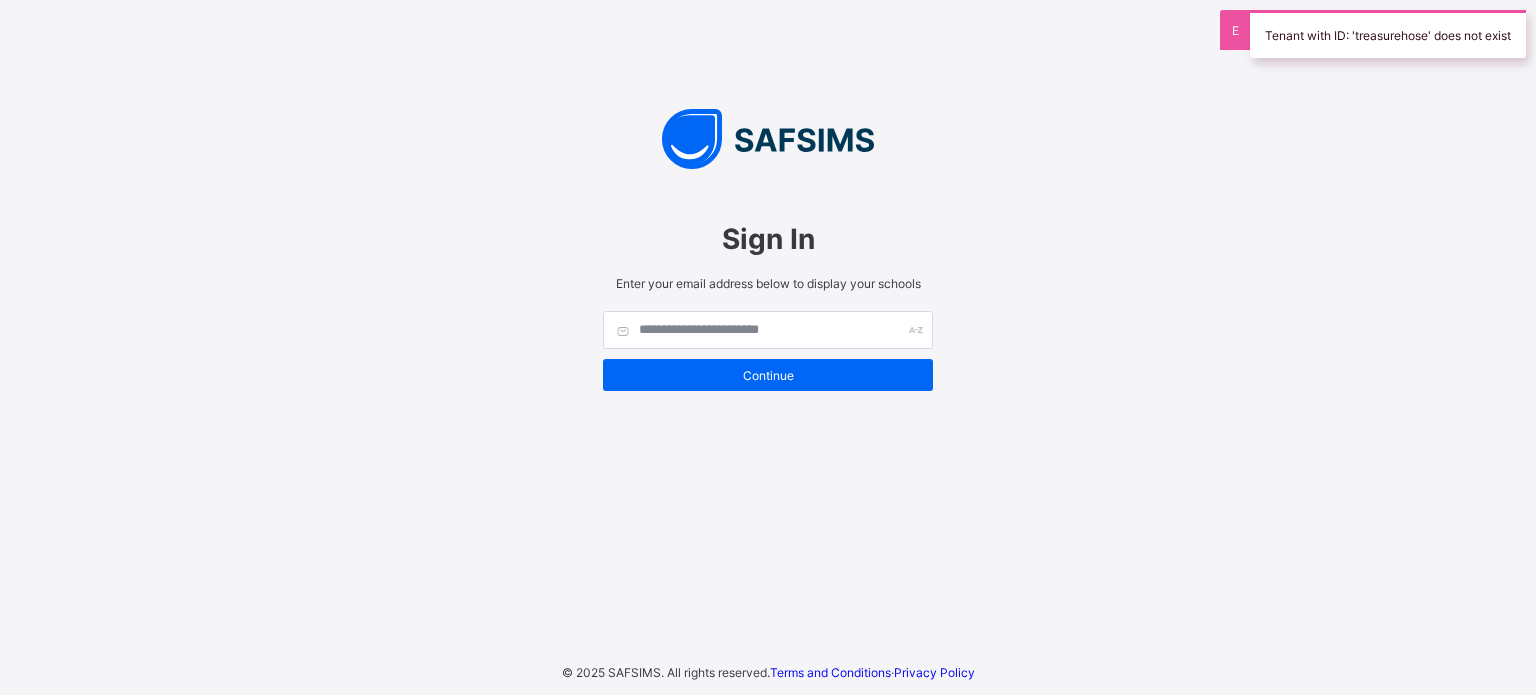 scroll, scrollTop: 0, scrollLeft: 0, axis: both 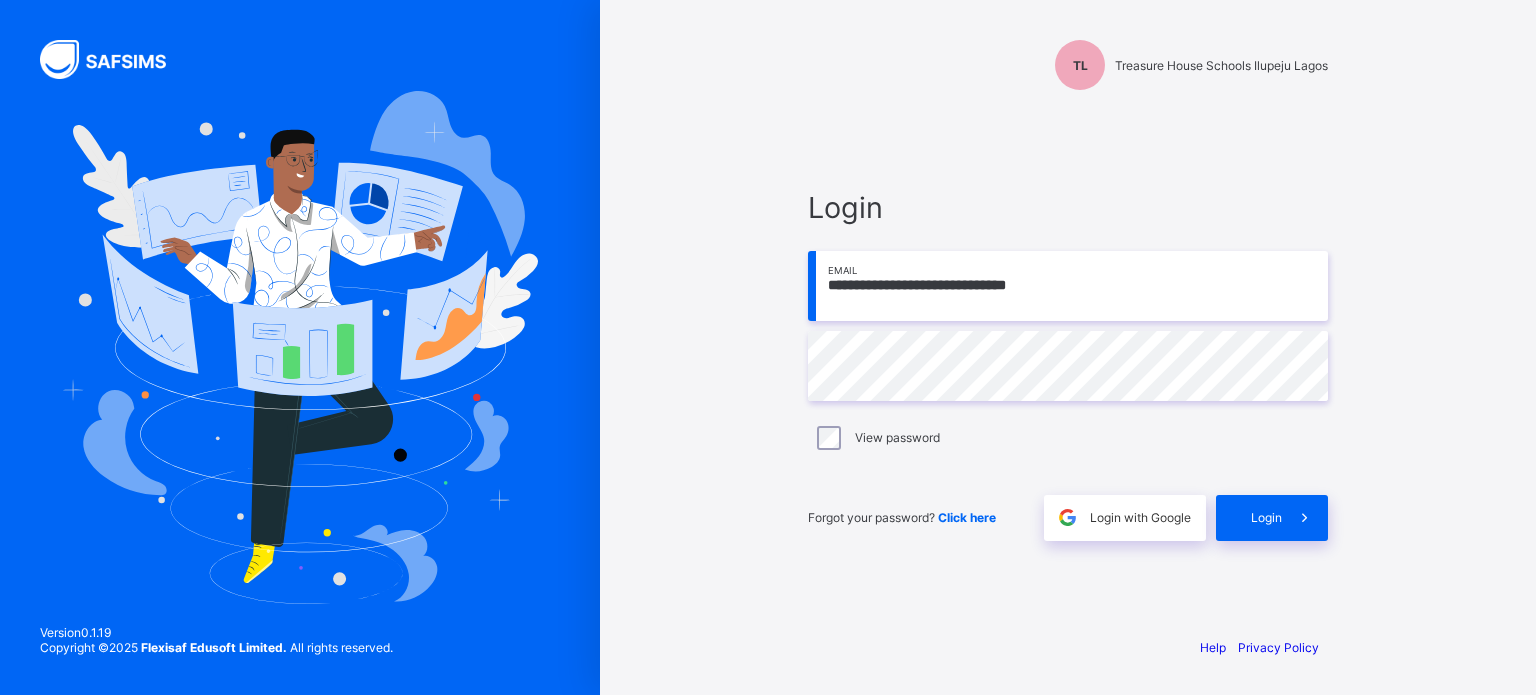 type on "**********" 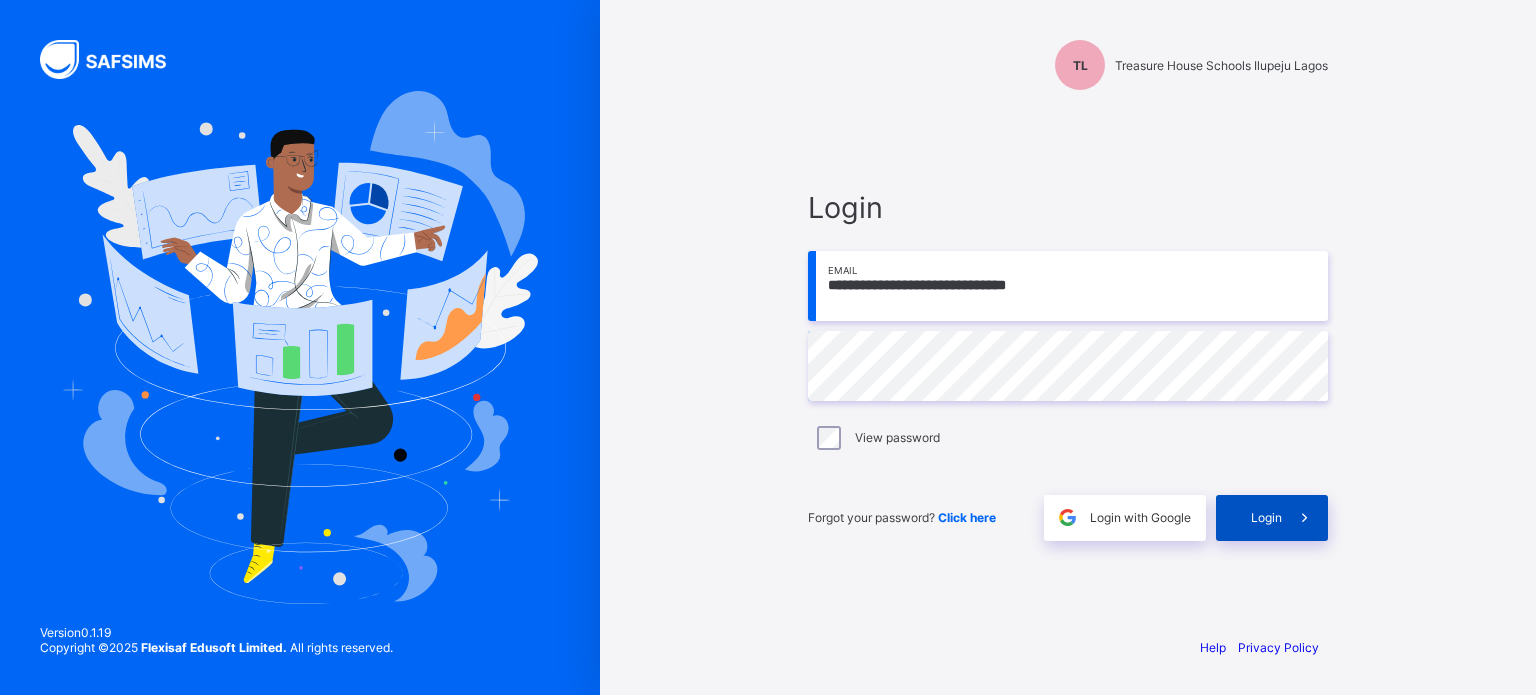 click on "Login" at bounding box center (1266, 517) 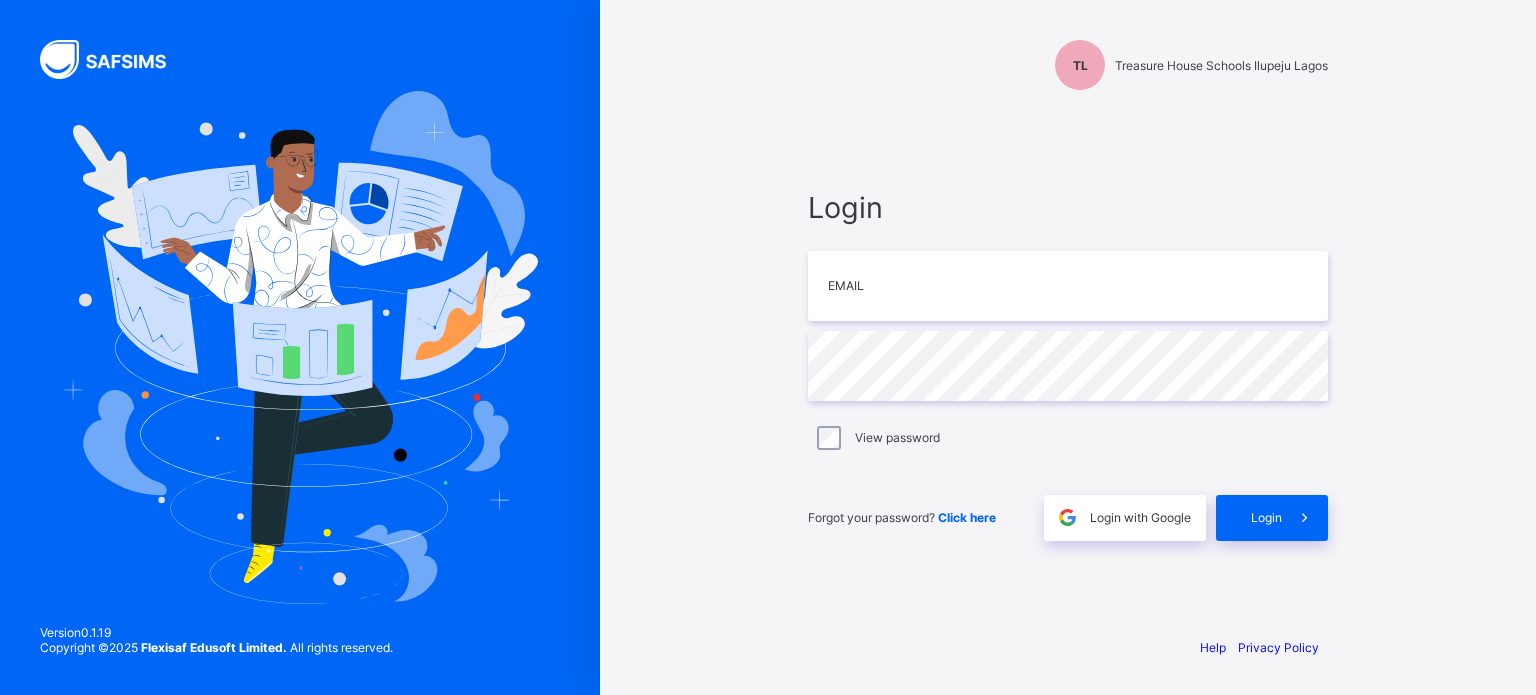 scroll, scrollTop: 0, scrollLeft: 0, axis: both 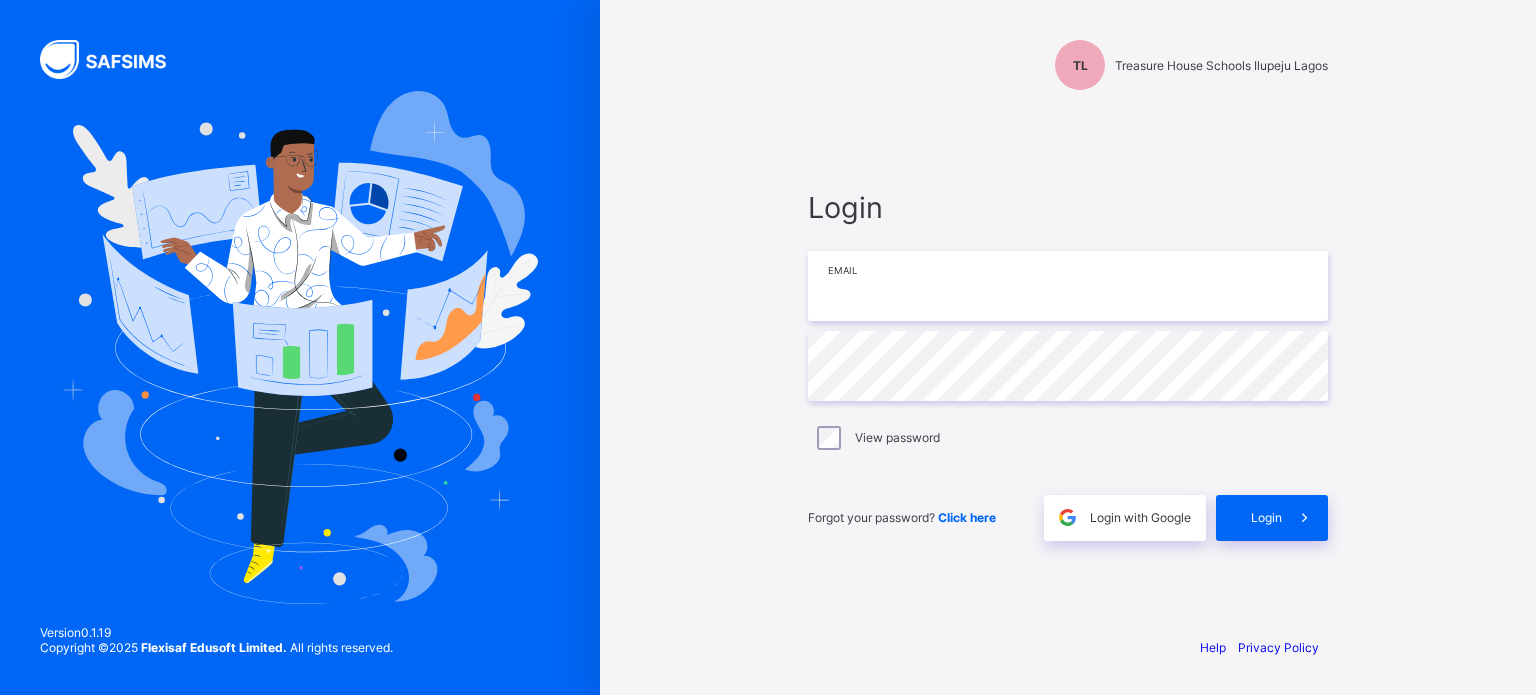 click at bounding box center (1068, 286) 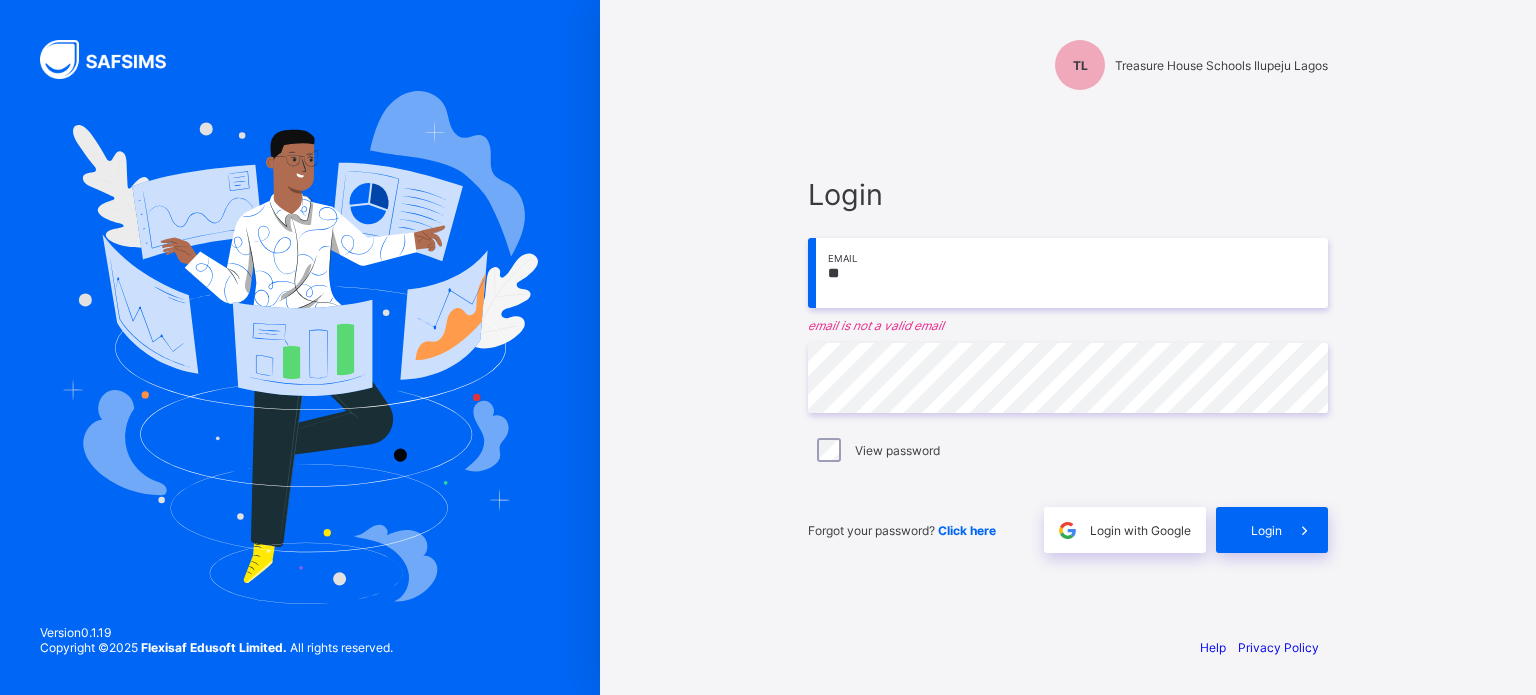 type on "*" 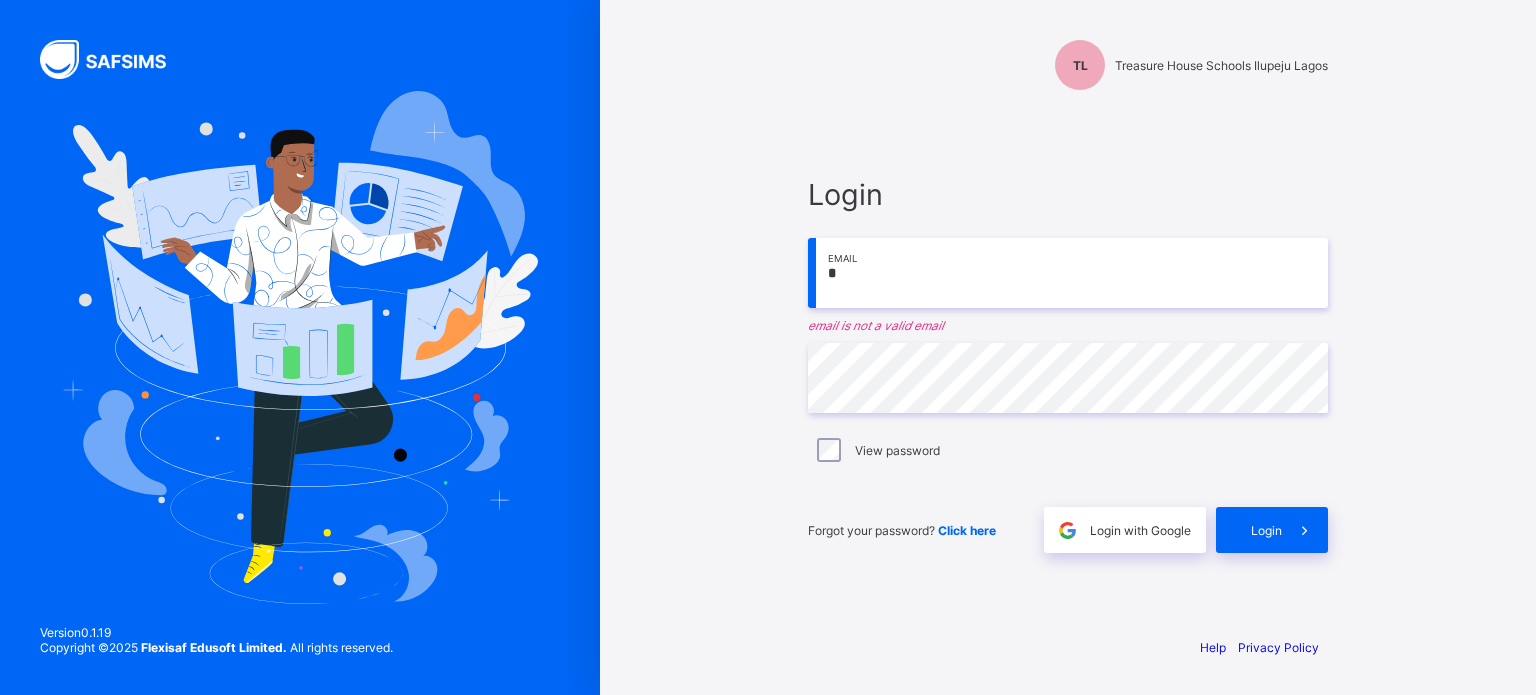 type on "**********" 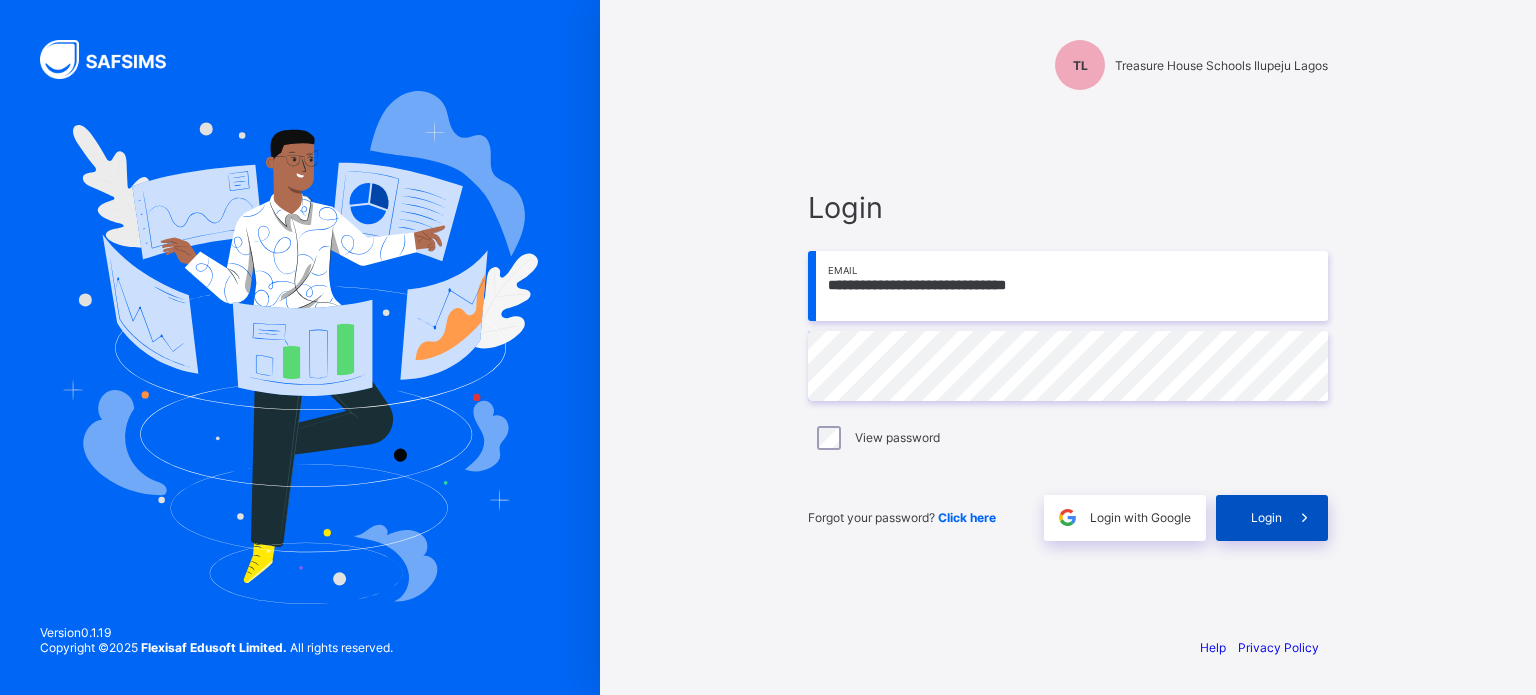 click on "Login" at bounding box center (1266, 517) 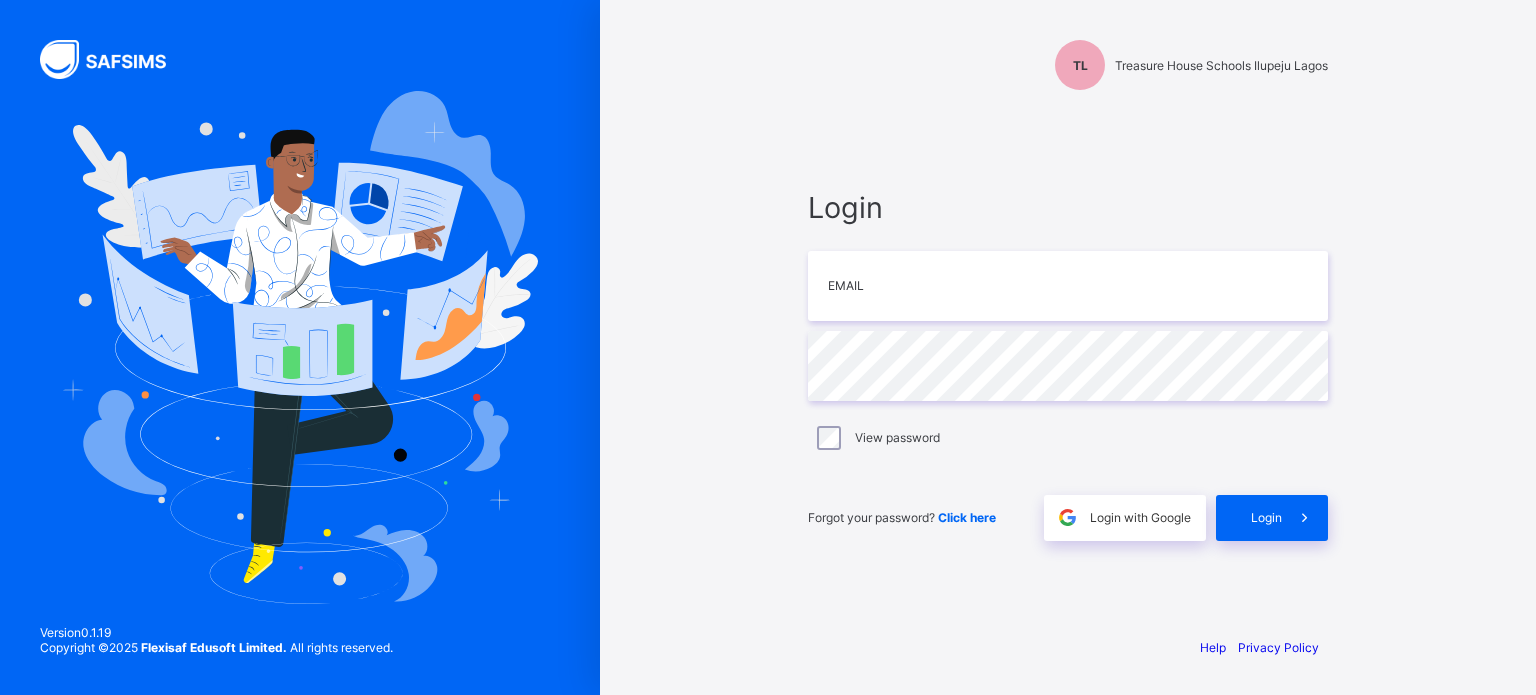 scroll, scrollTop: 0, scrollLeft: 0, axis: both 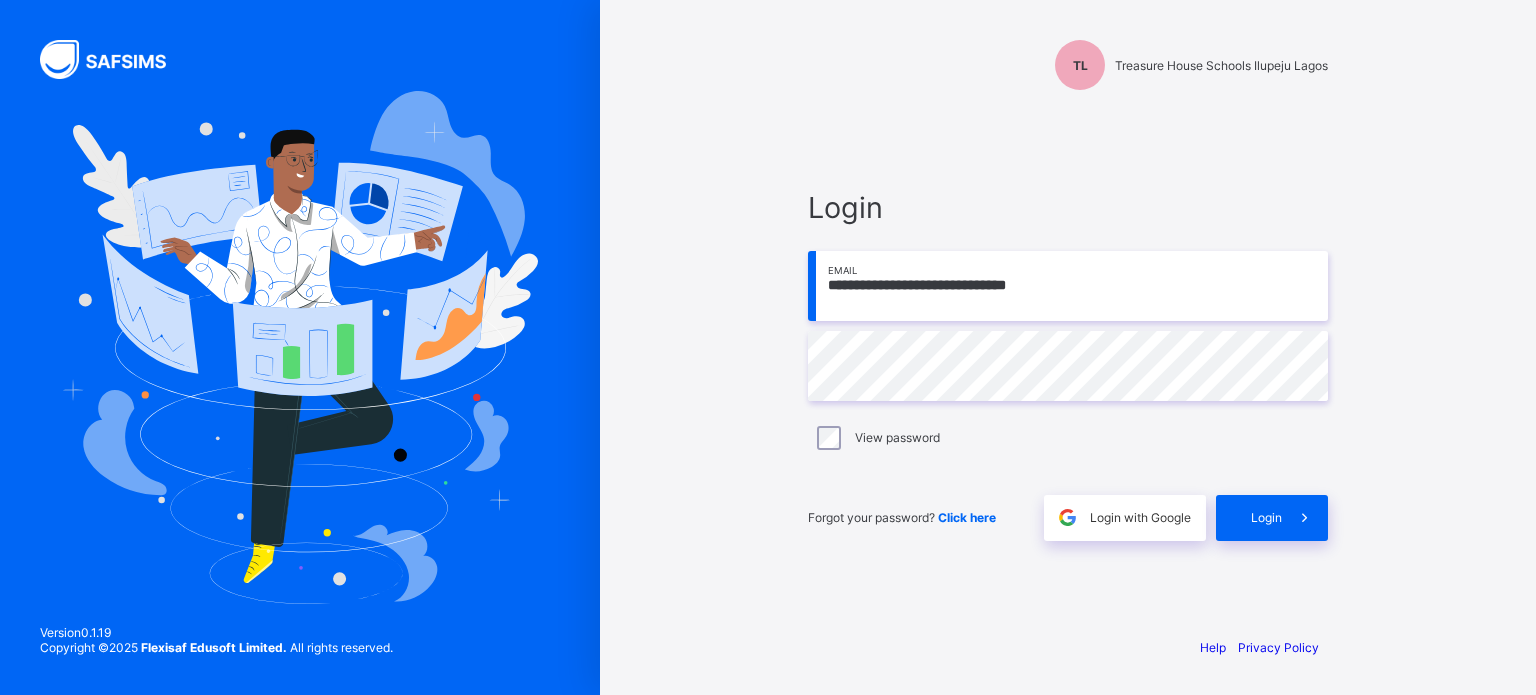 type on "**********" 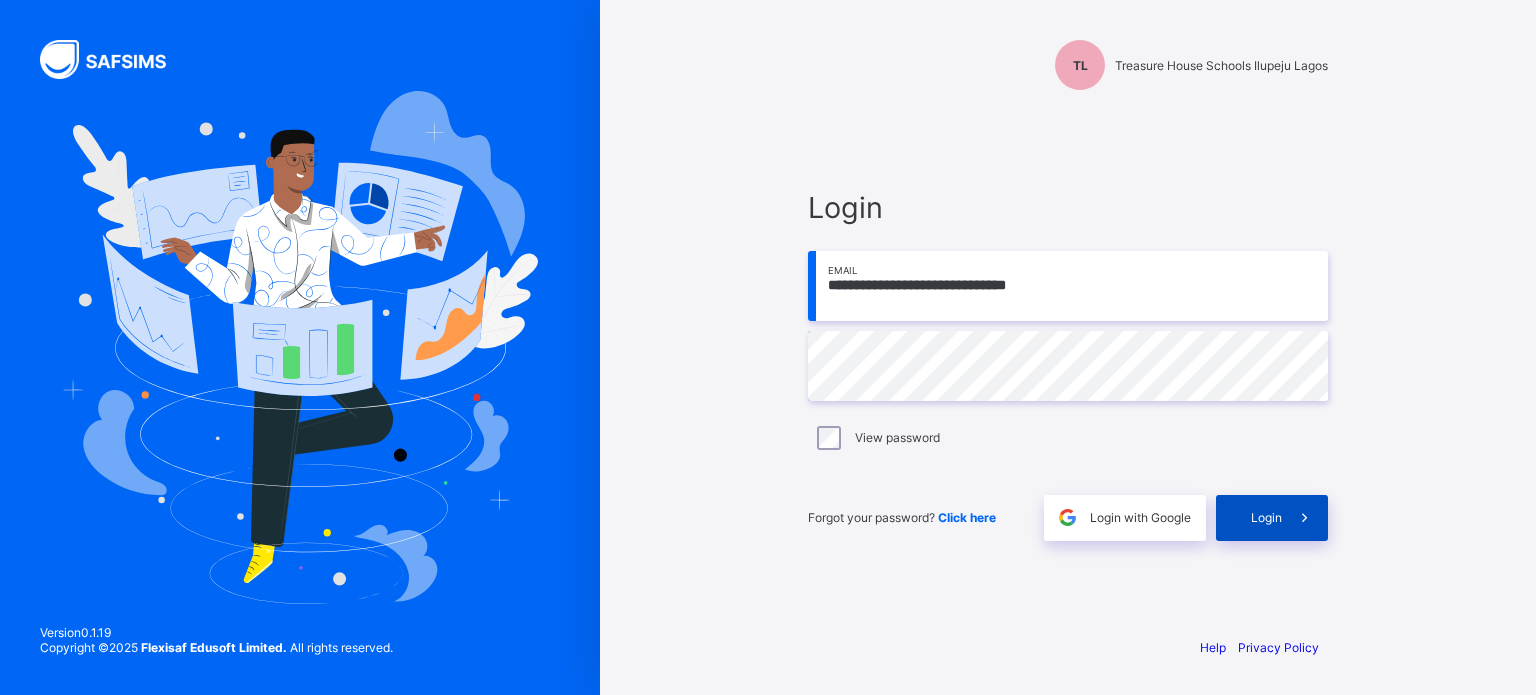 click at bounding box center [1305, 518] 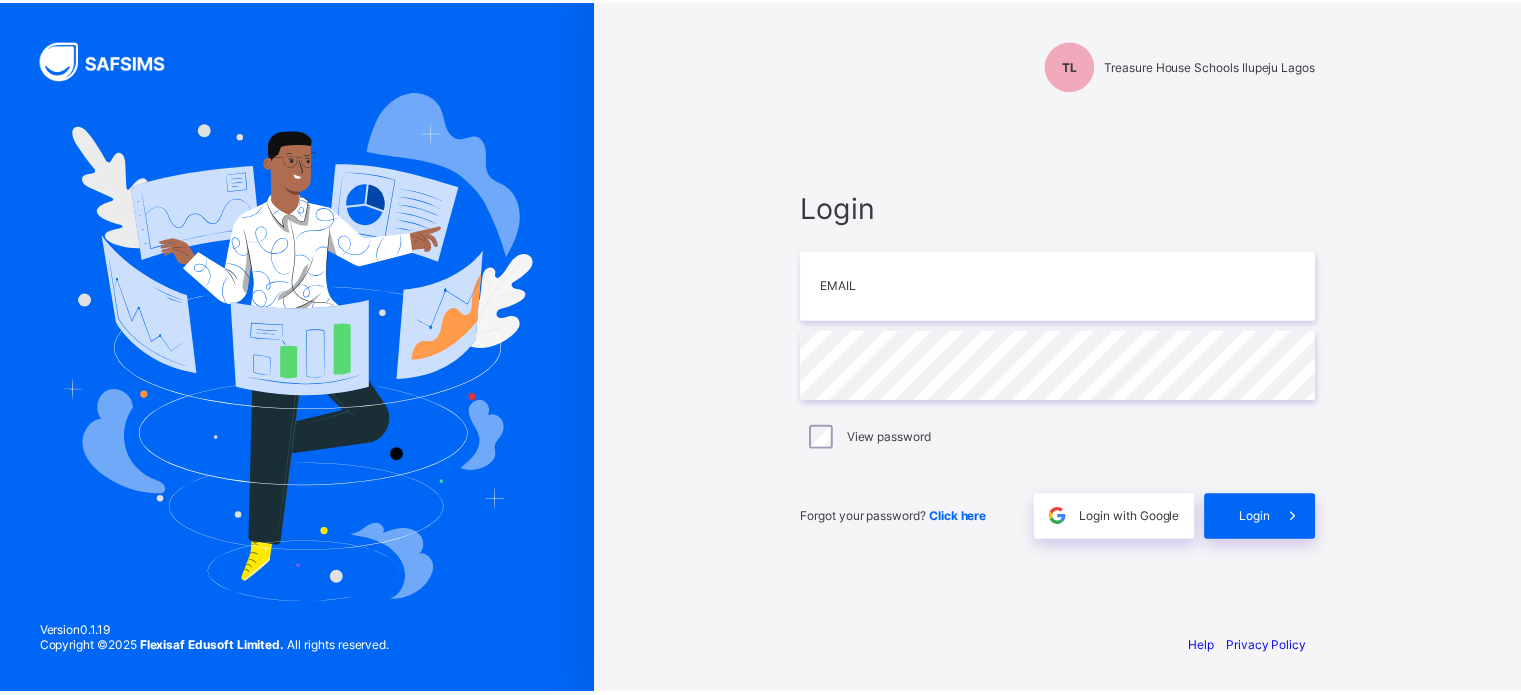scroll, scrollTop: 0, scrollLeft: 0, axis: both 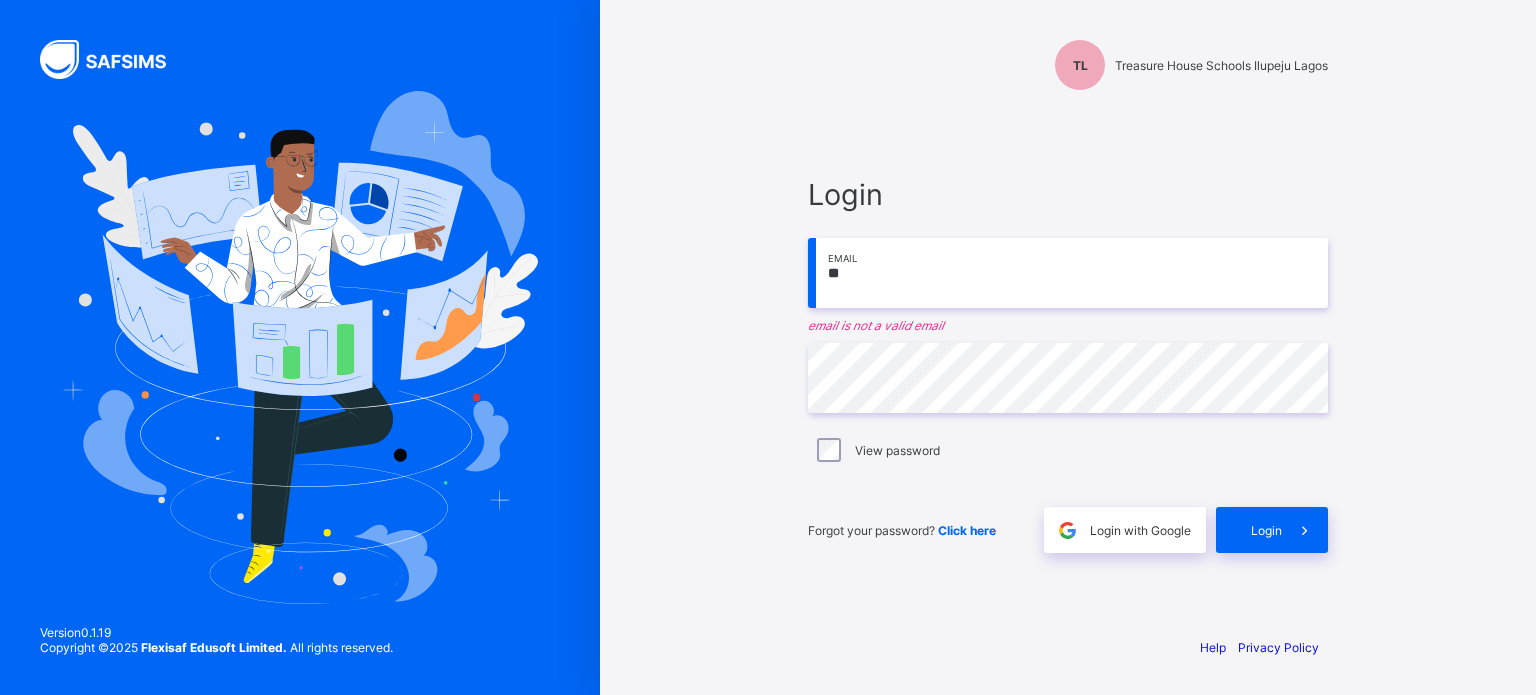 type on "**********" 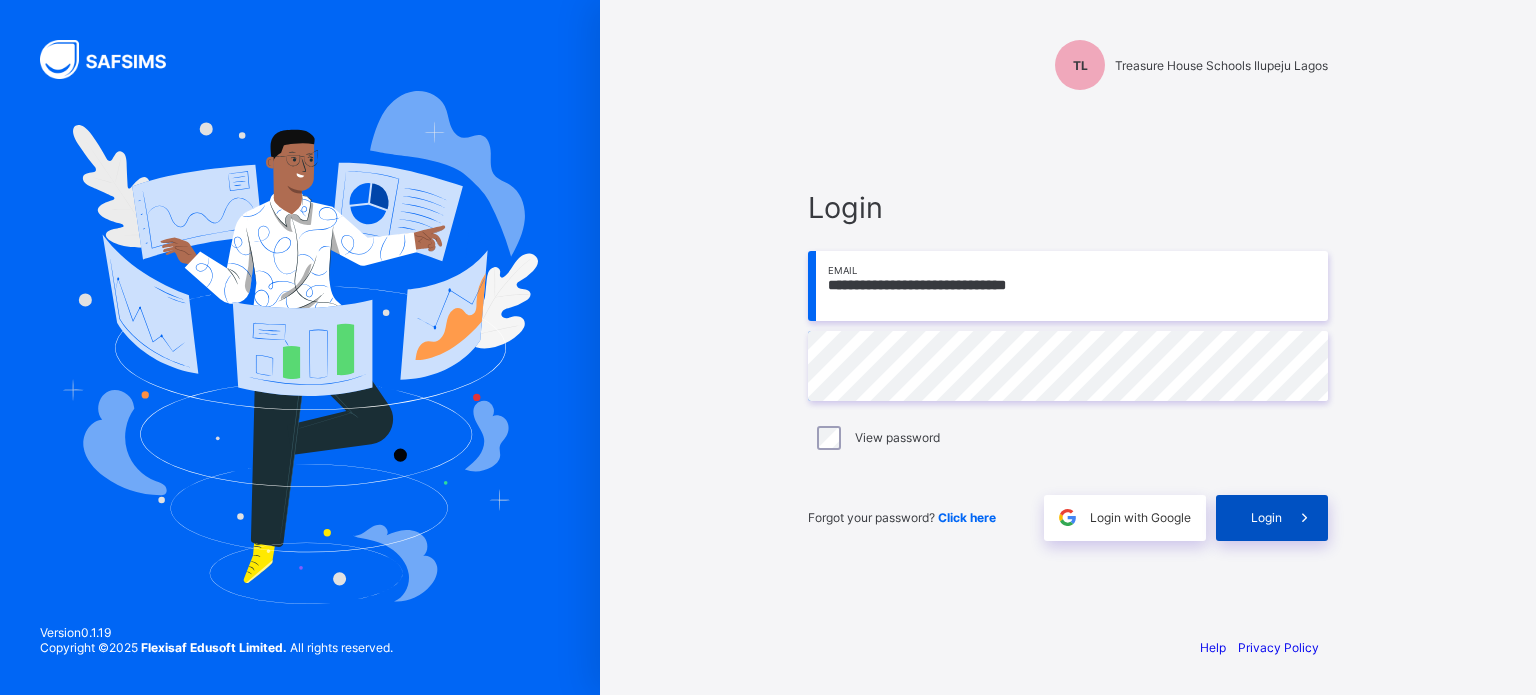 click on "Login" at bounding box center [1272, 518] 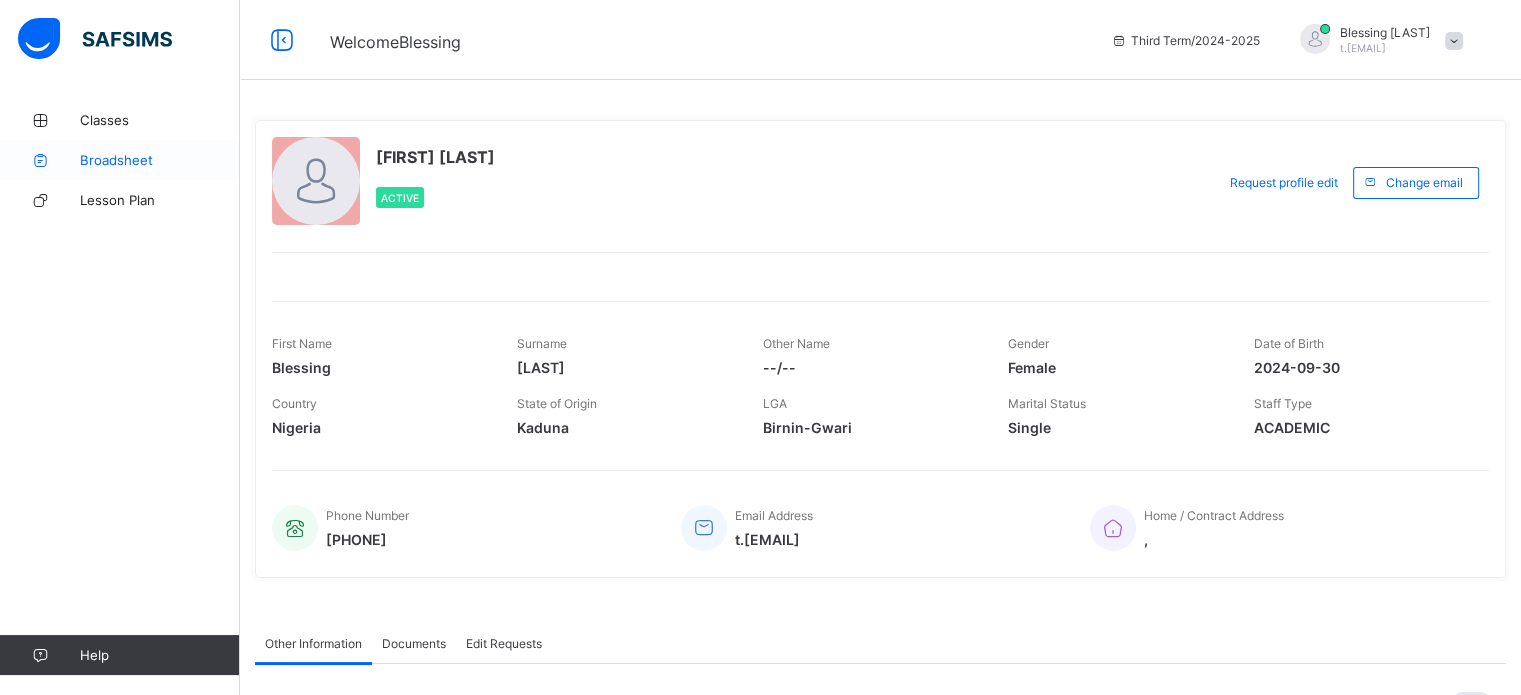 click on "Broadsheet" at bounding box center (160, 160) 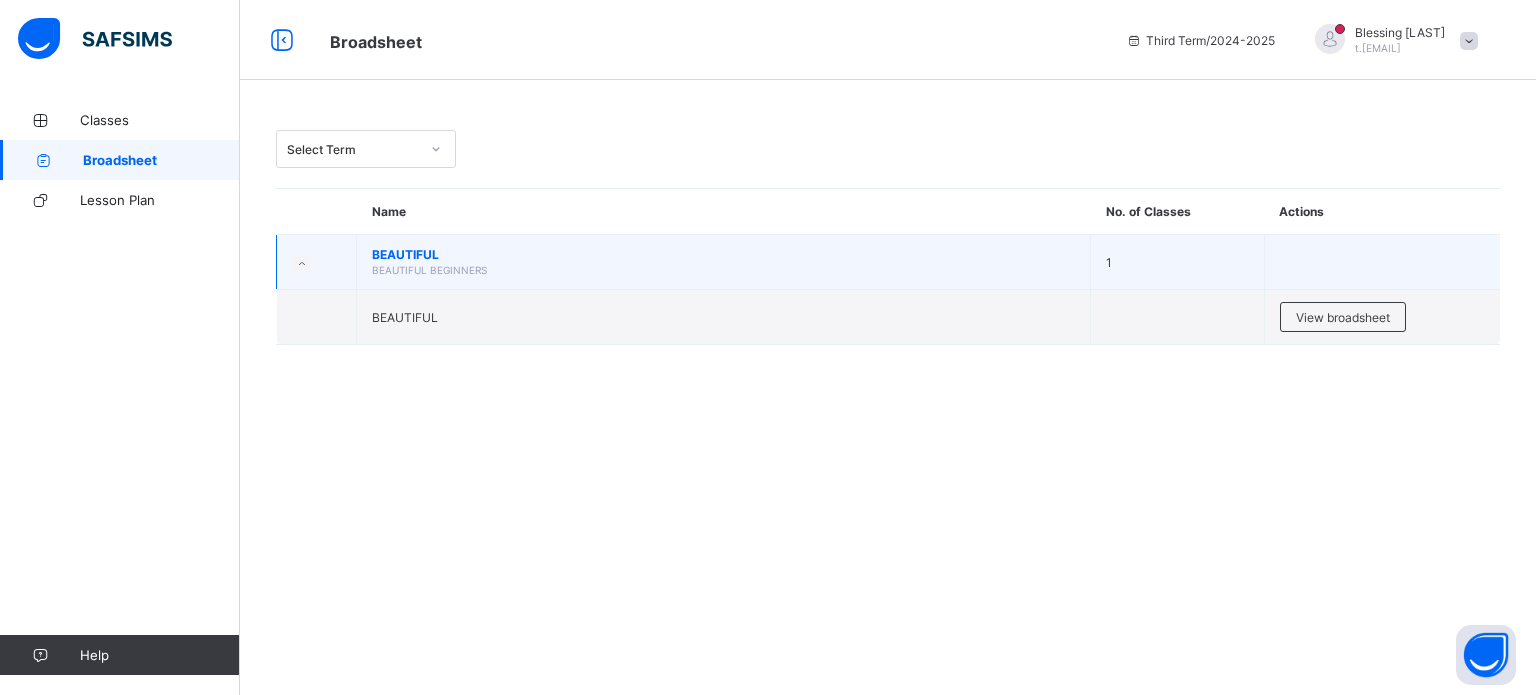click on "BEAUTIFUL BEGINNERS" at bounding box center (429, 270) 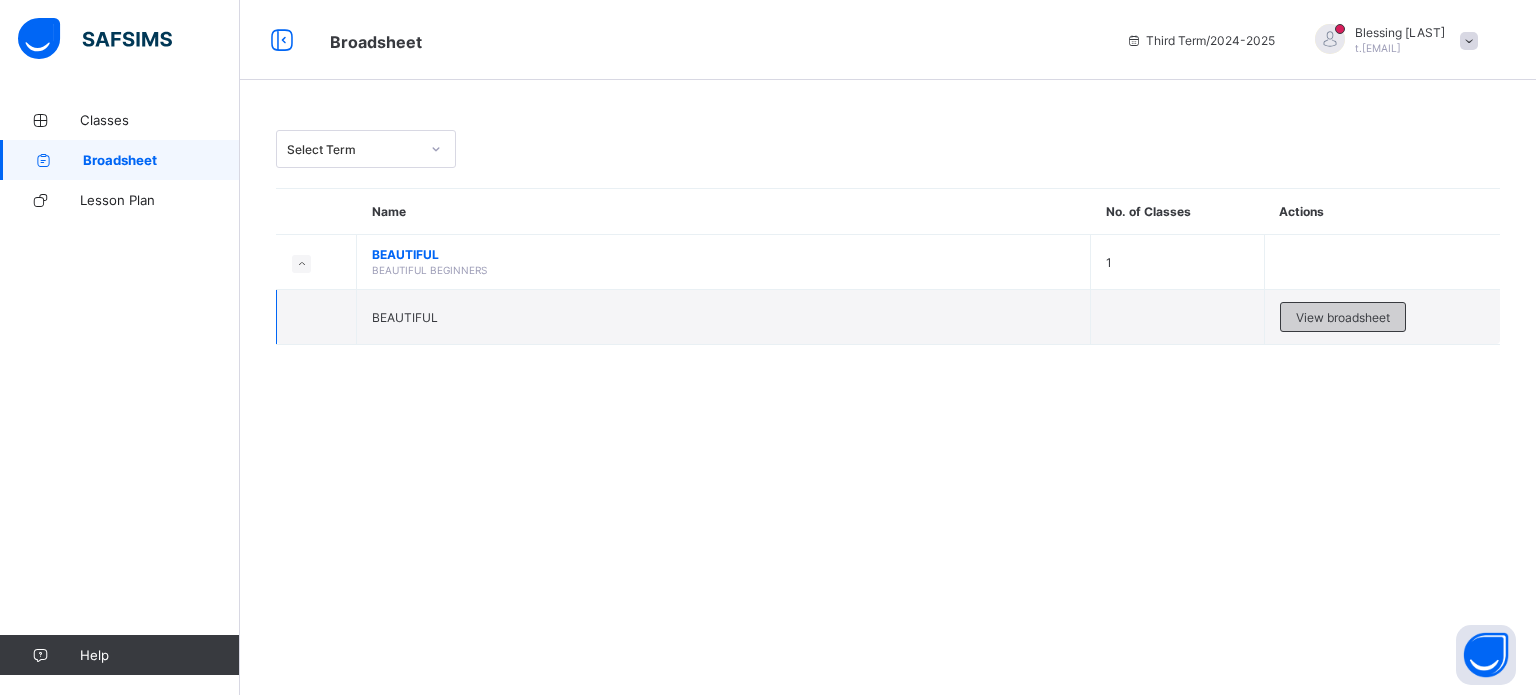 click on "View broadsheet" at bounding box center (1343, 317) 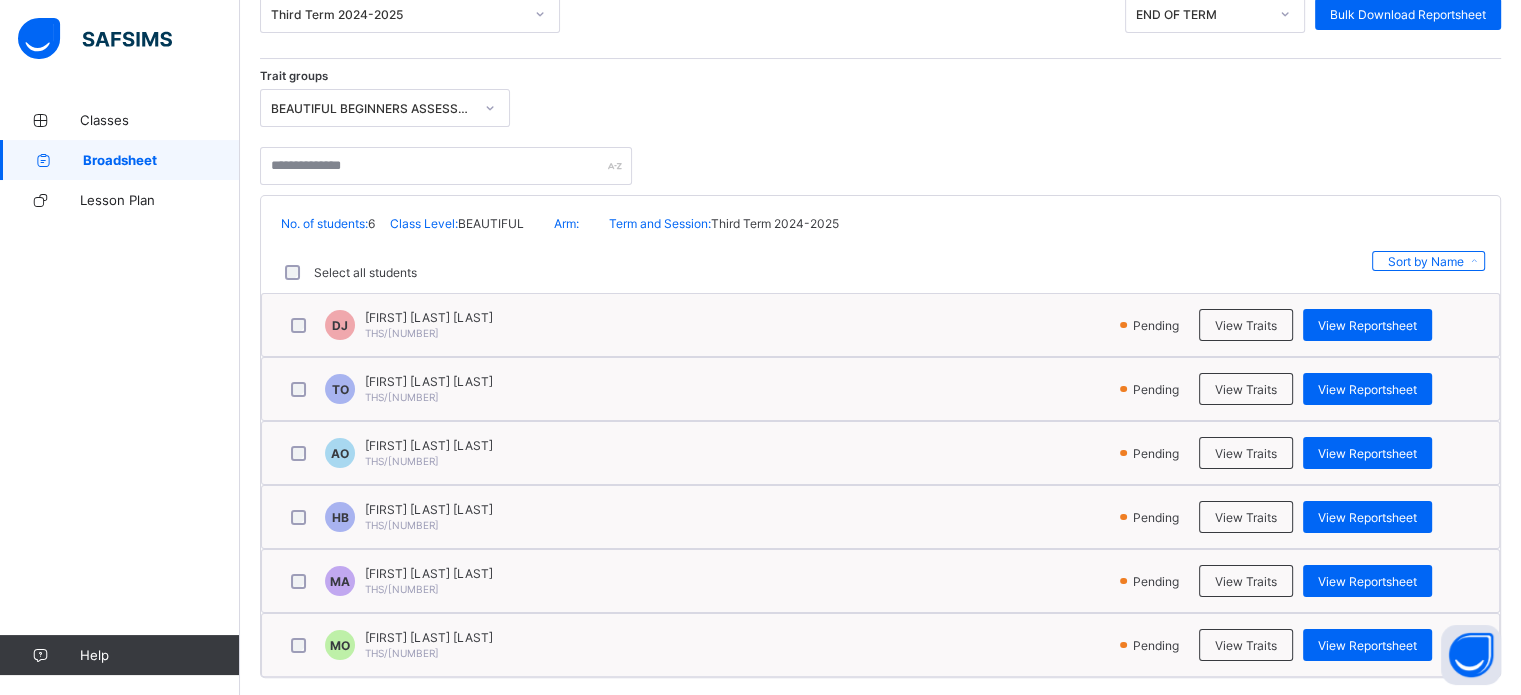scroll, scrollTop: 300, scrollLeft: 0, axis: vertical 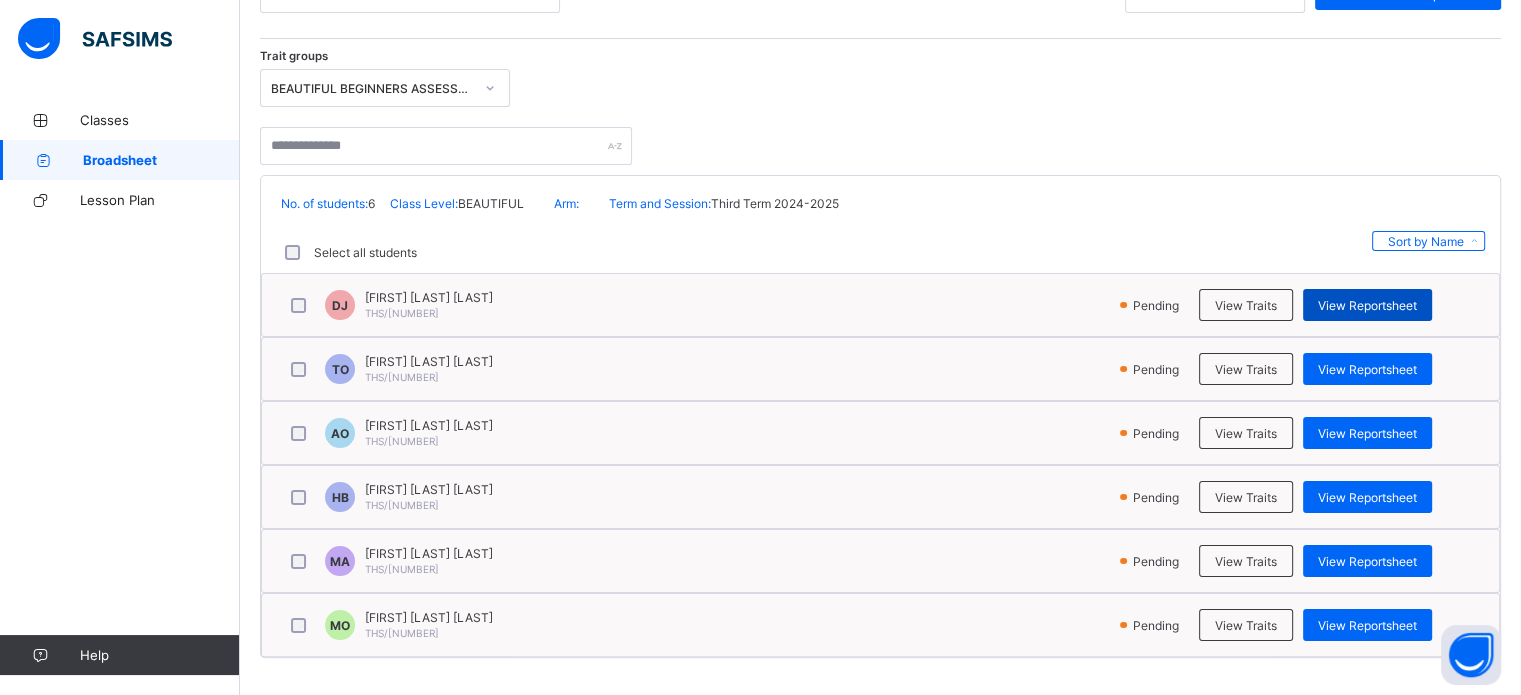 click on "View Reportsheet" at bounding box center (1367, 305) 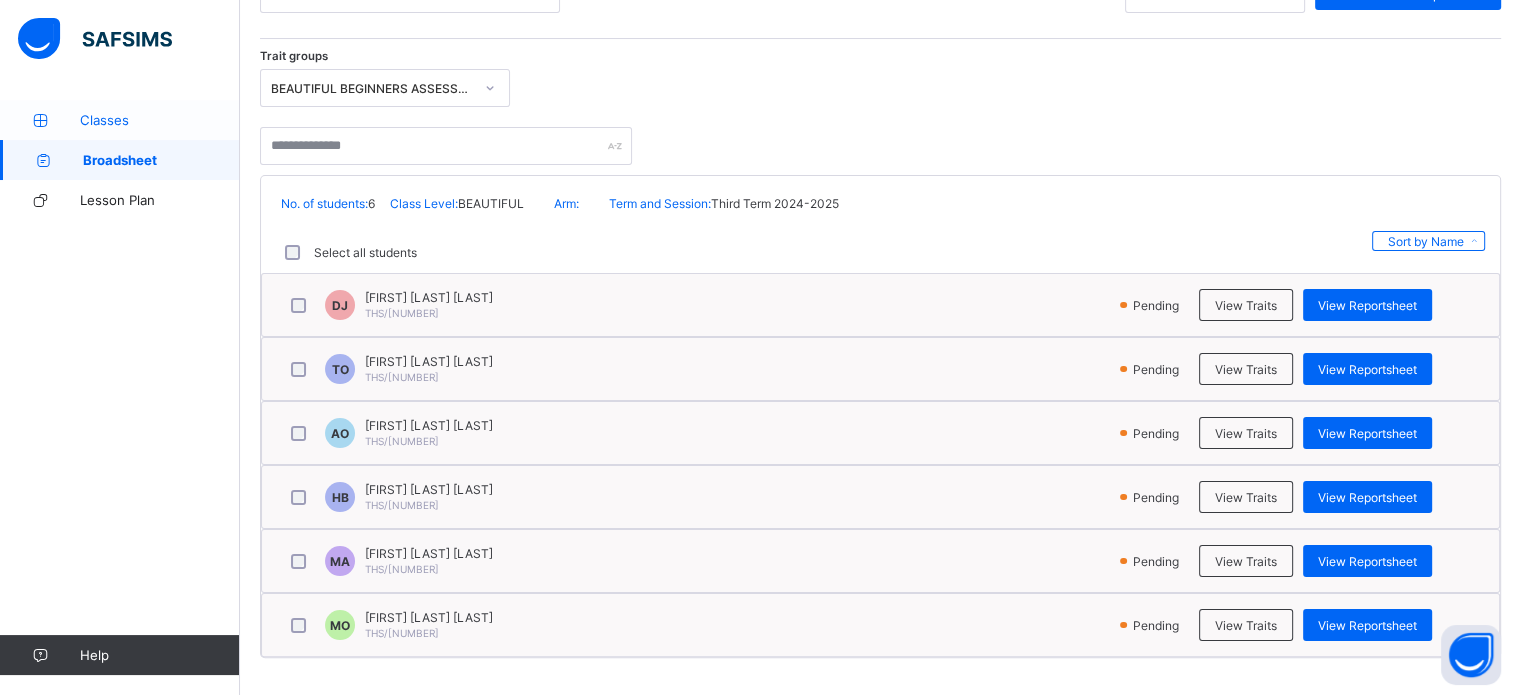 click on "Classes" at bounding box center [120, 120] 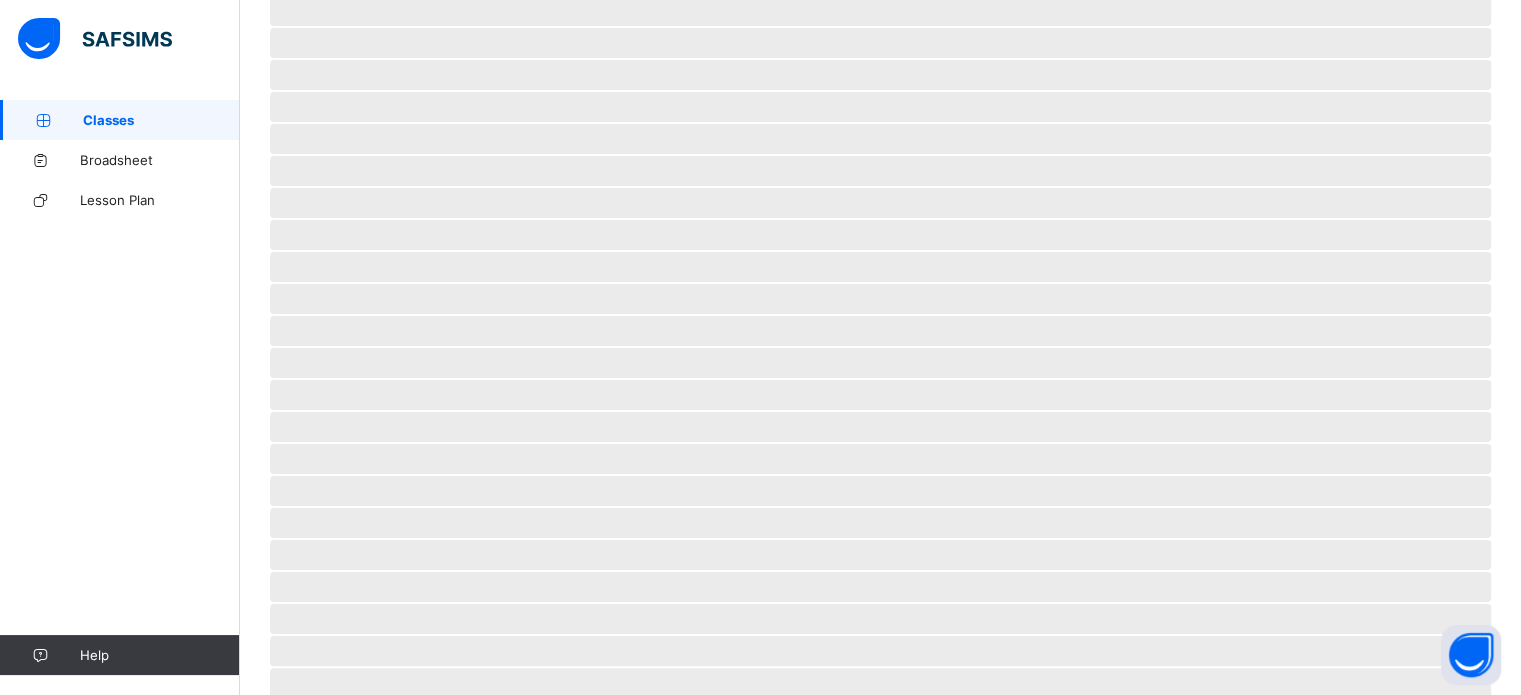 scroll, scrollTop: 0, scrollLeft: 0, axis: both 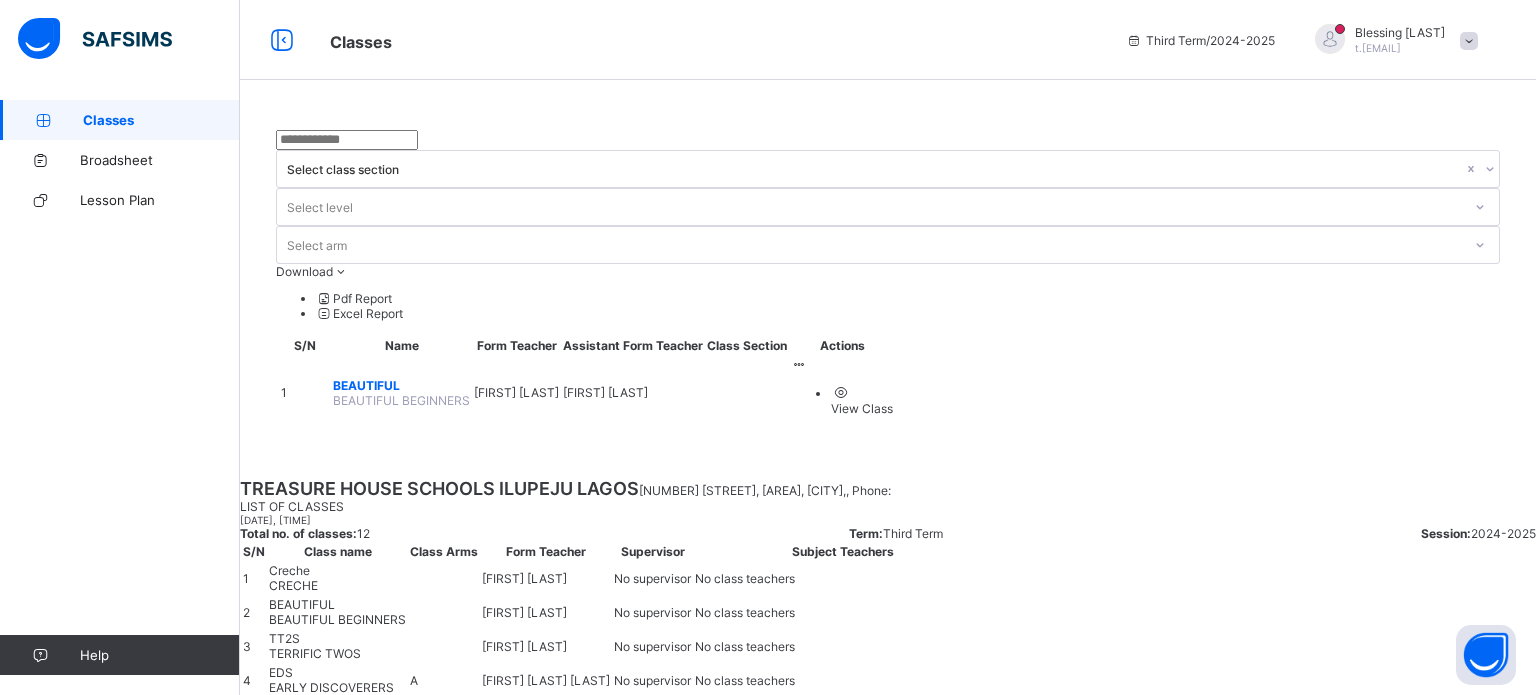 click at bounding box center [799, 364] 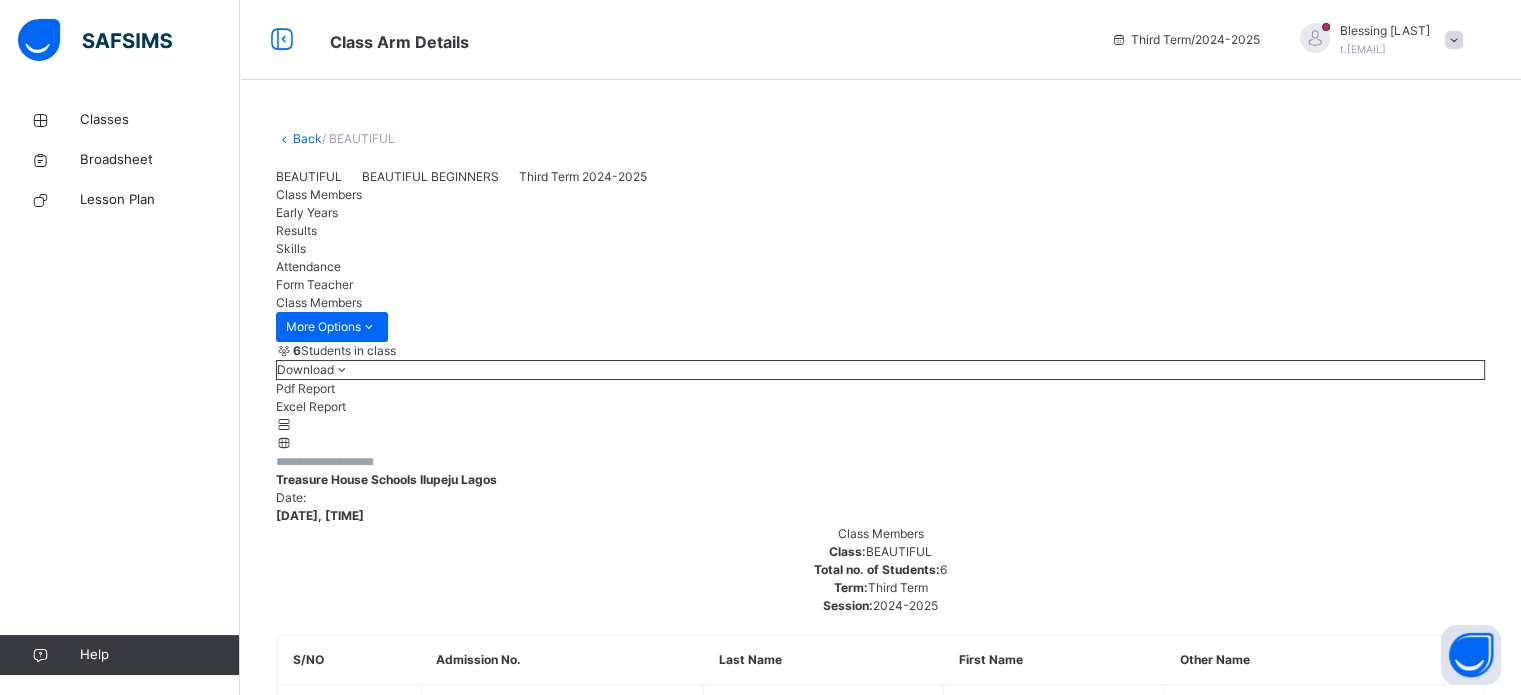 click on "Results" at bounding box center (296, 230) 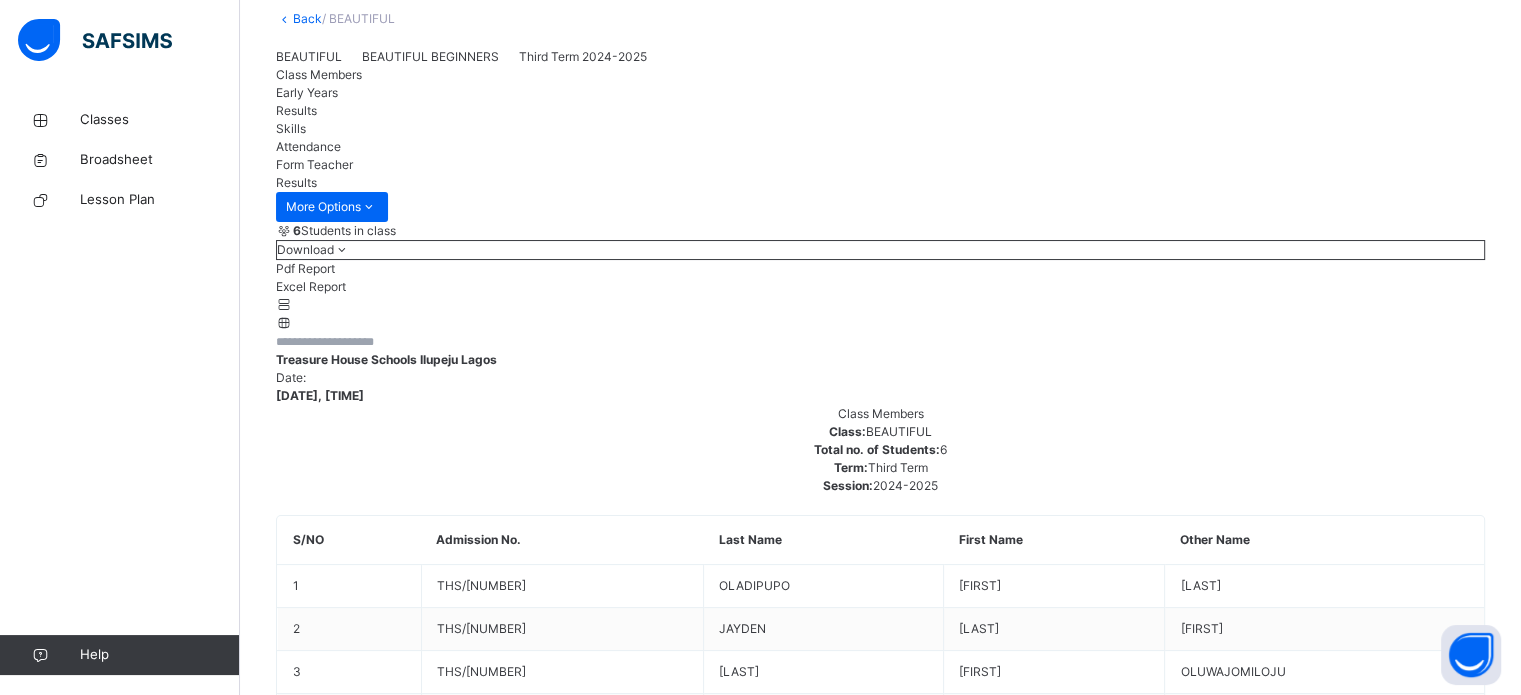 scroll, scrollTop: 160, scrollLeft: 0, axis: vertical 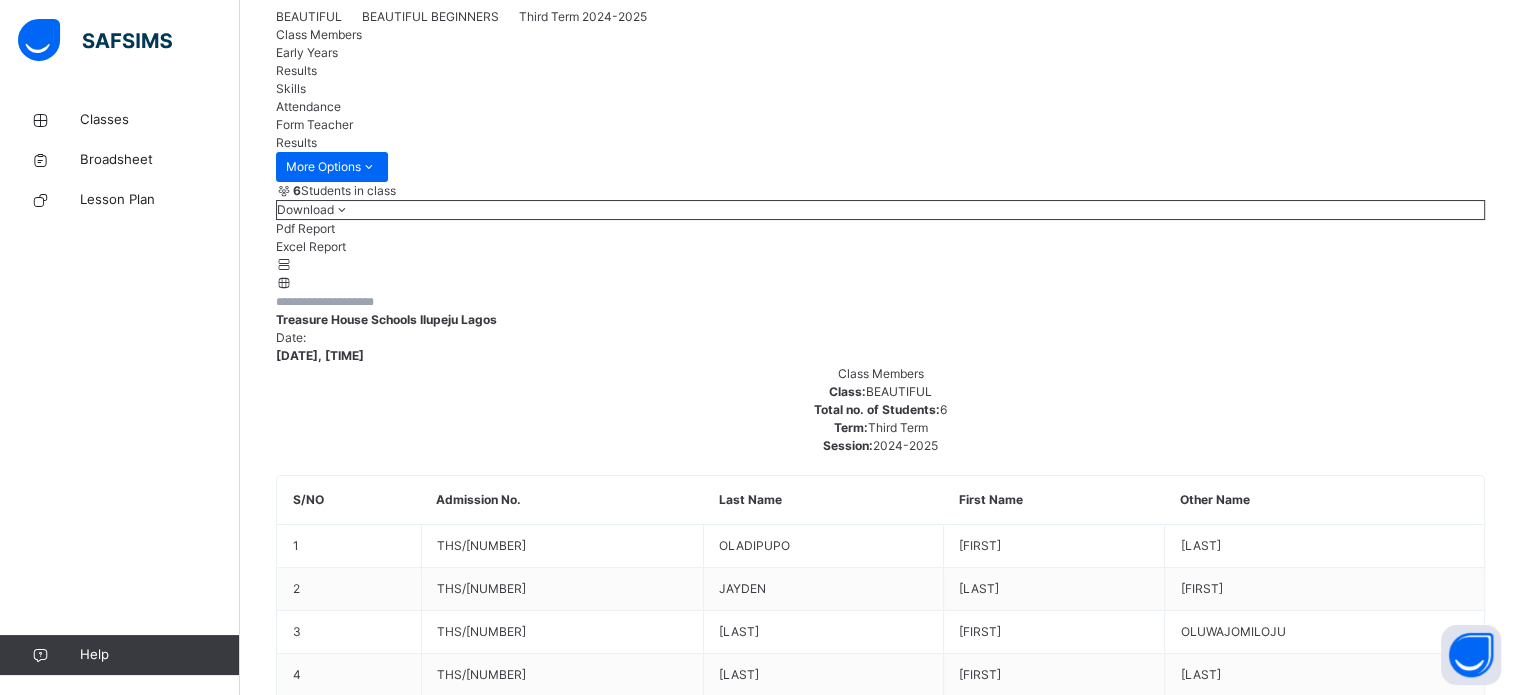 click on "[FIRST] [LAST] [LAST]" at bounding box center [416, 2188] 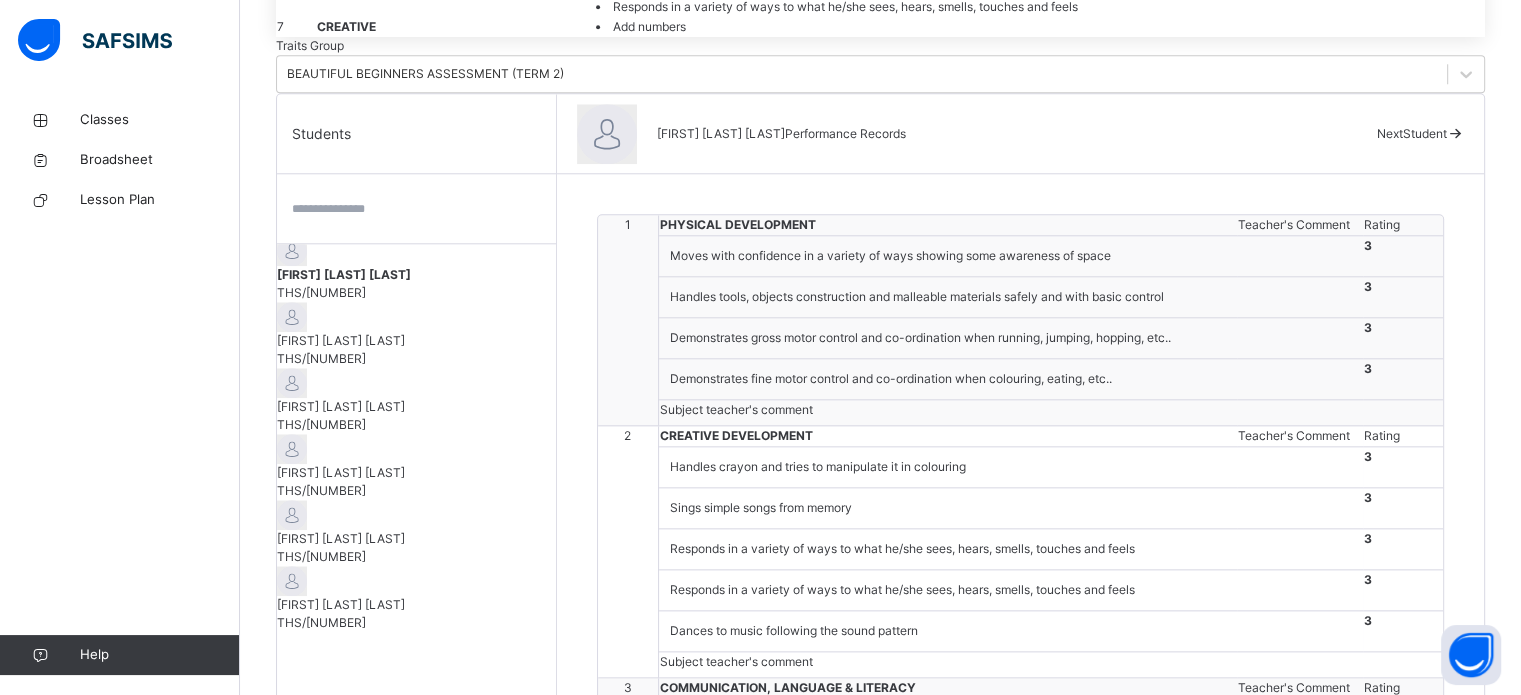 scroll, scrollTop: 2077, scrollLeft: 0, axis: vertical 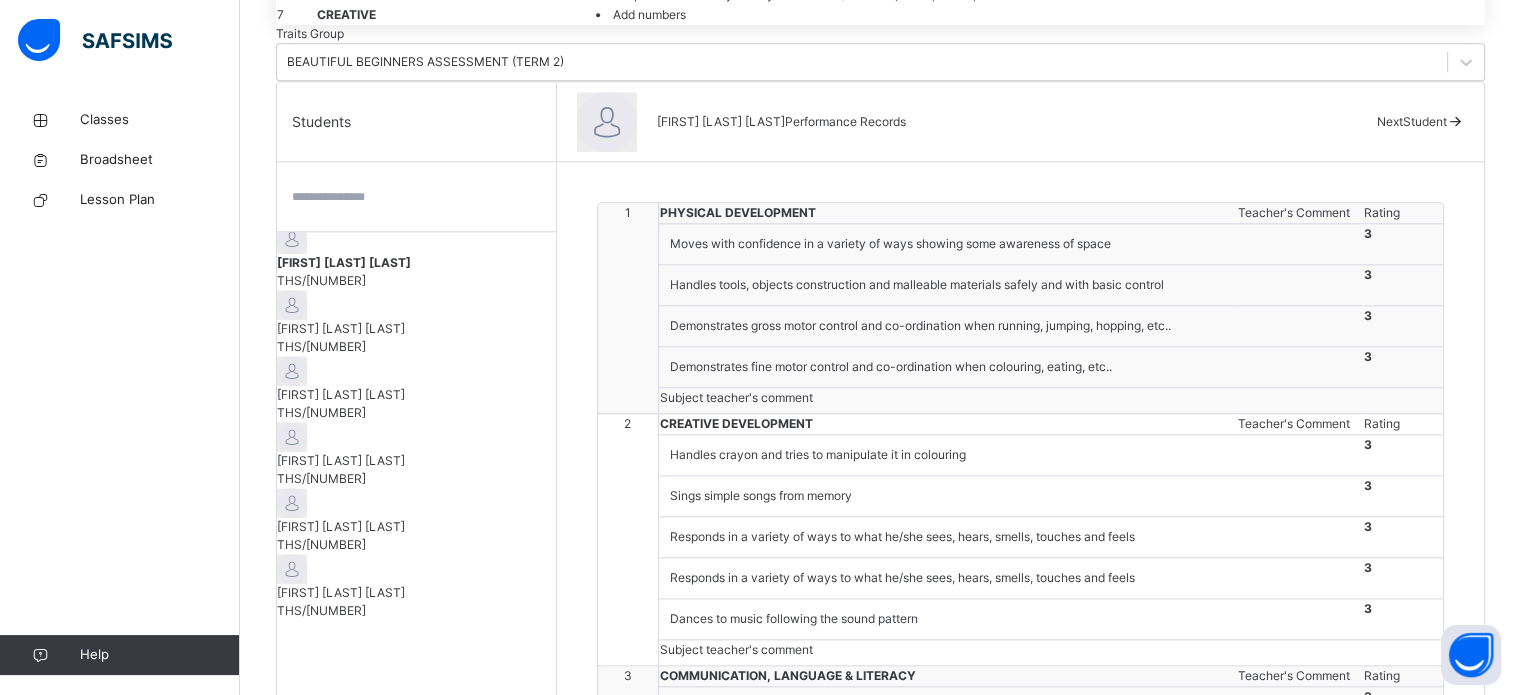 click at bounding box center (695, 1654) 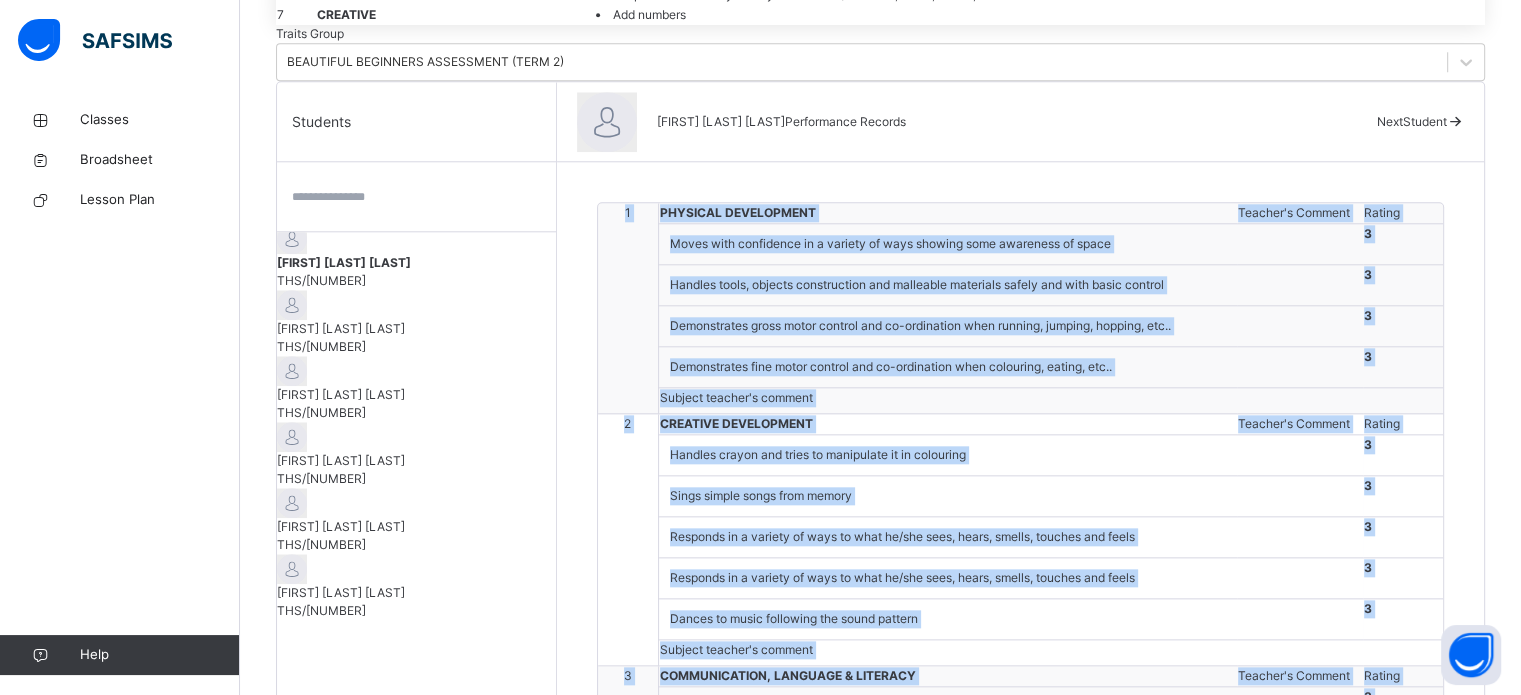 click on "Students [LAST] [FIRST] [LAST] THS/[NUMBER] [LAST] [FIRST] [LAST] THS/[NUMBER] [LAST] [FIRST] [LAST] THS/[NUMBER] [LAST] [FIRST] [LAST] THS/[NUMBER] [LAST] [FIRST] [LAST] THS/[NUMBER] [LAST] [FIRST] [LAST] THS/[NUMBER] Students Actions [FIRST] [LAST] [LAST] THS/[NUMBER] [LAST] [FIRST] [LAST] THS/[NUMBER] [LAST] [FIRST] [LAST] THS/[NUMBER] [LAST] [FIRST] [LAST] THS/[NUMBER] [LAST] [FIRST] [LAST] THS/[NUMBER] [LAST] [FIRST] [LAST] THS/[NUMBER] × Add Student Students Without Class Customers There are currently no records. Cancel ×" at bounding box center (880, 944) 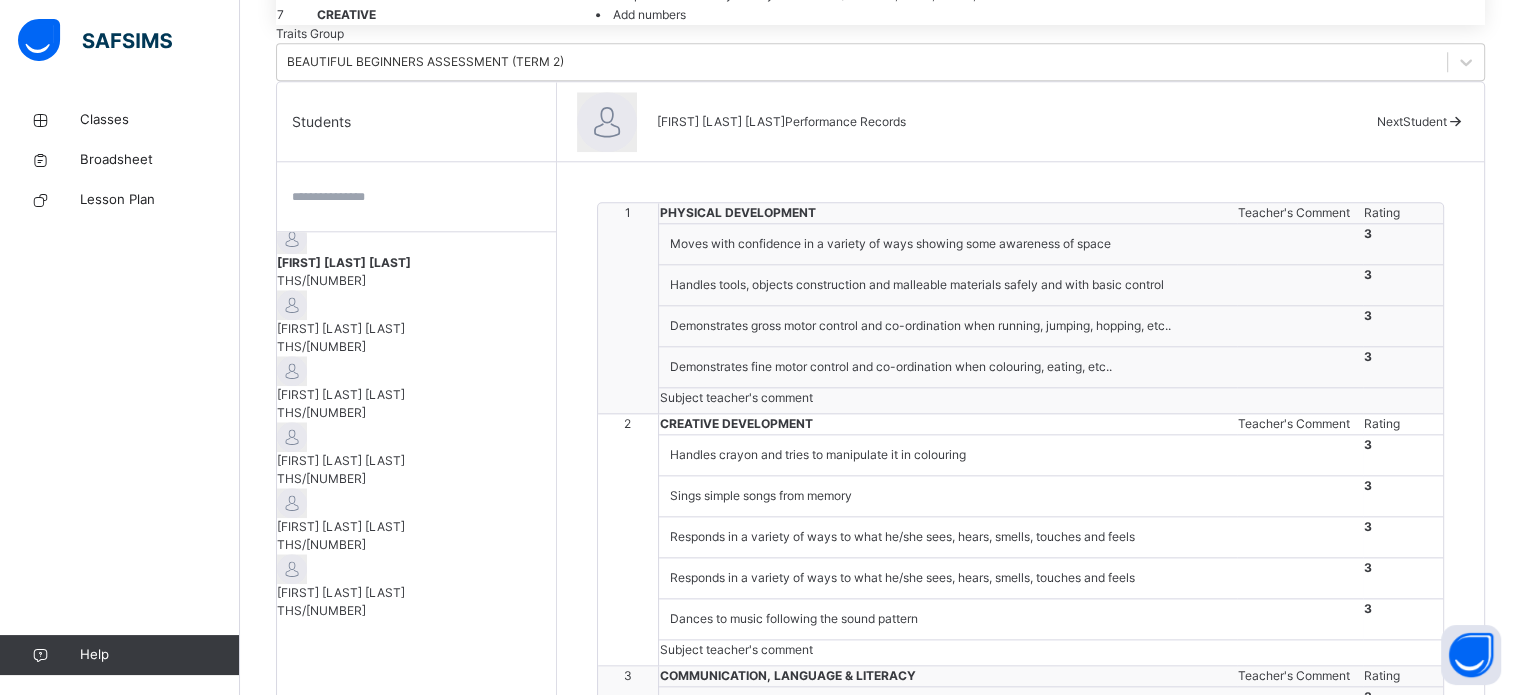 click on "**********" at bounding box center (1020, 1655) 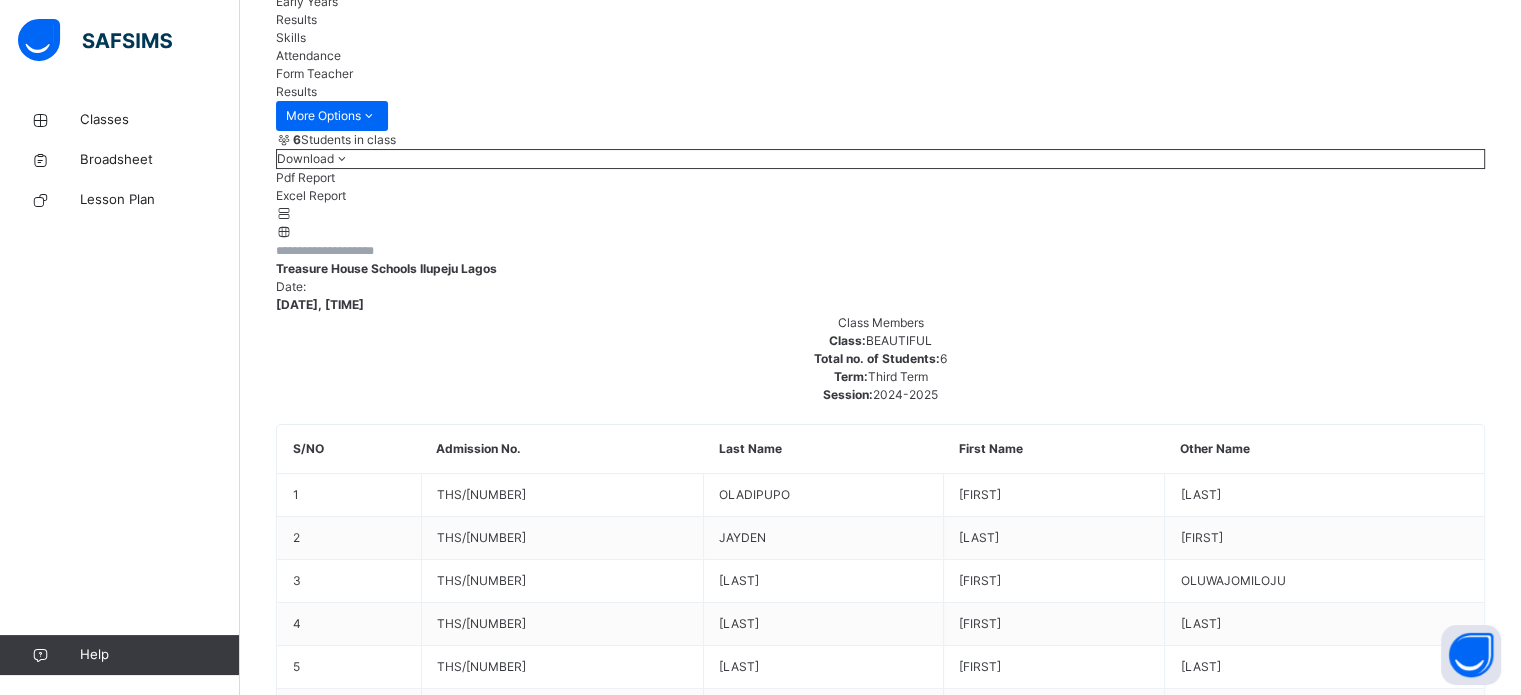 scroll, scrollTop: 280, scrollLeft: 0, axis: vertical 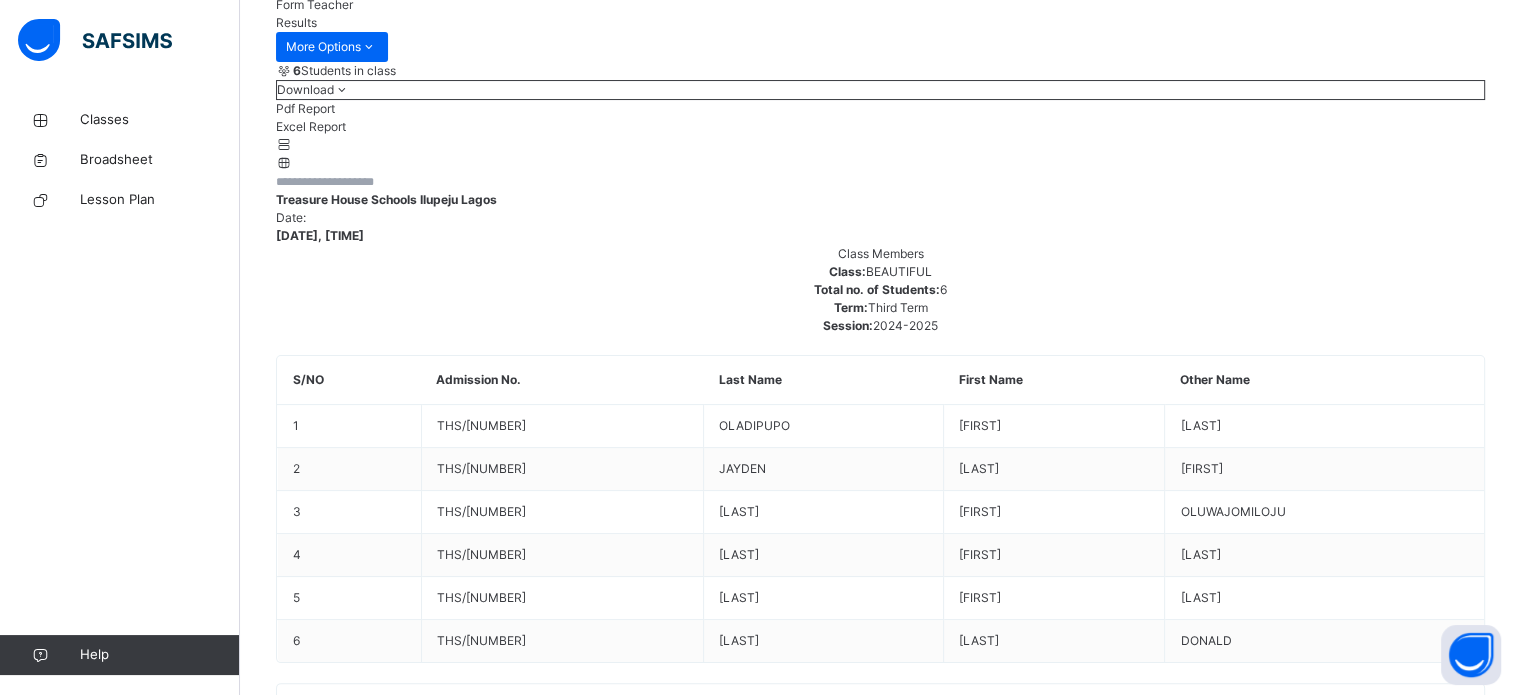 drag, startPoint x: 1124, startPoint y: 449, endPoint x: 812, endPoint y: 415, distance: 313.8471 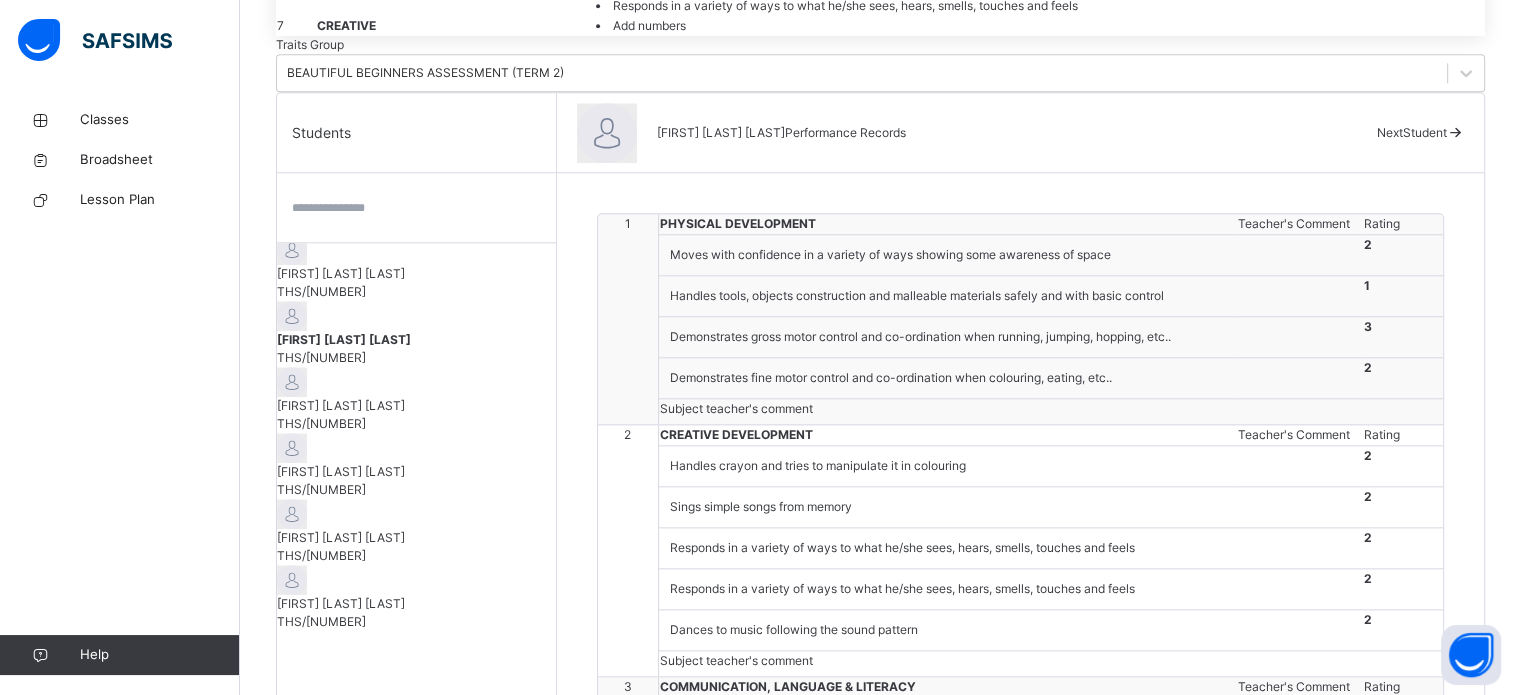 scroll, scrollTop: 2077, scrollLeft: 0, axis: vertical 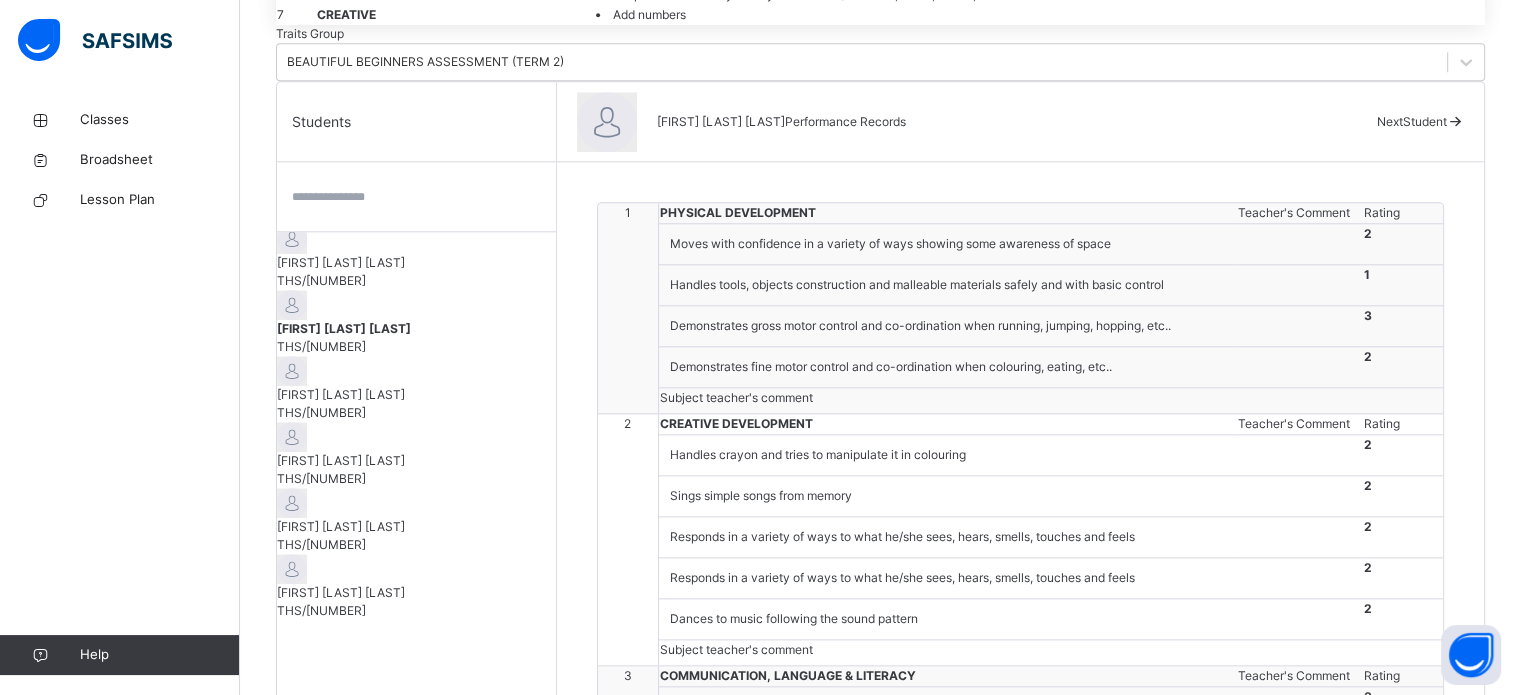 click at bounding box center [695, 1654] 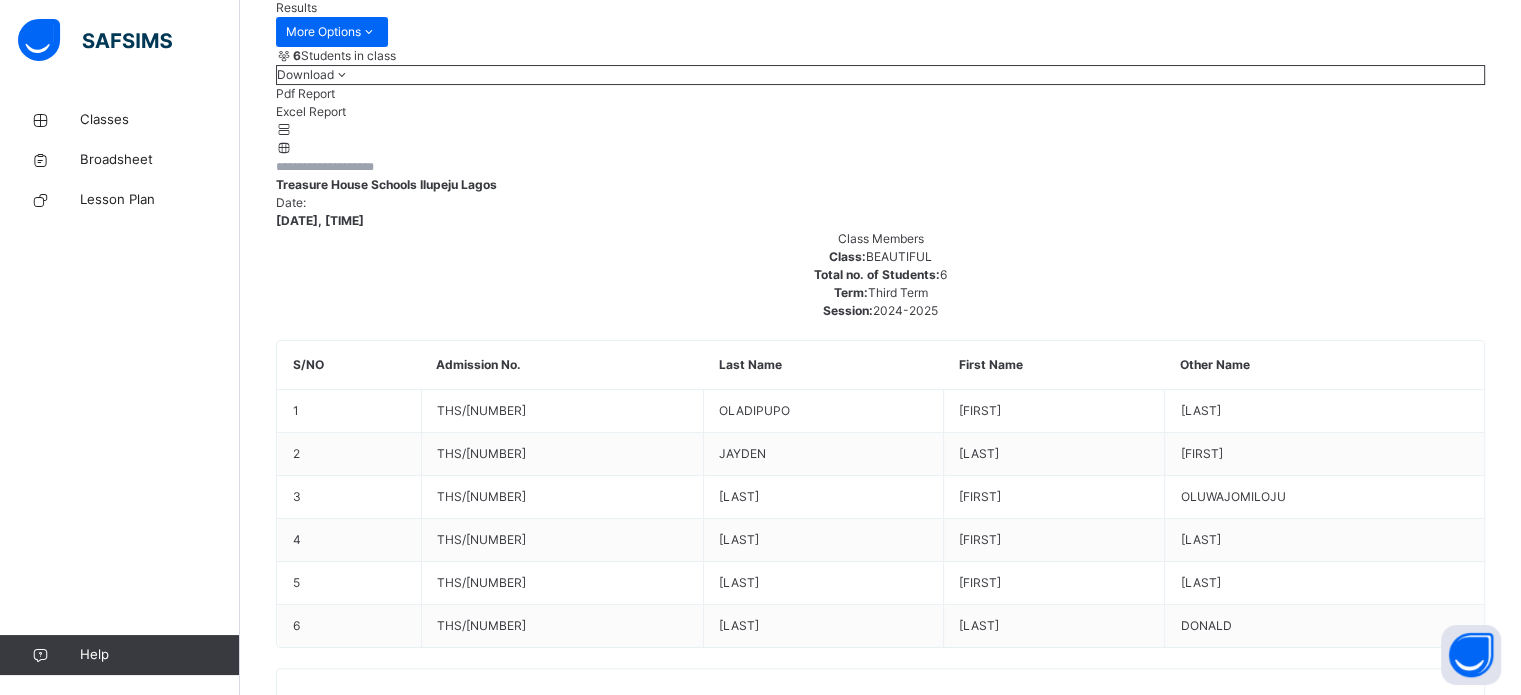scroll, scrollTop: 237, scrollLeft: 0, axis: vertical 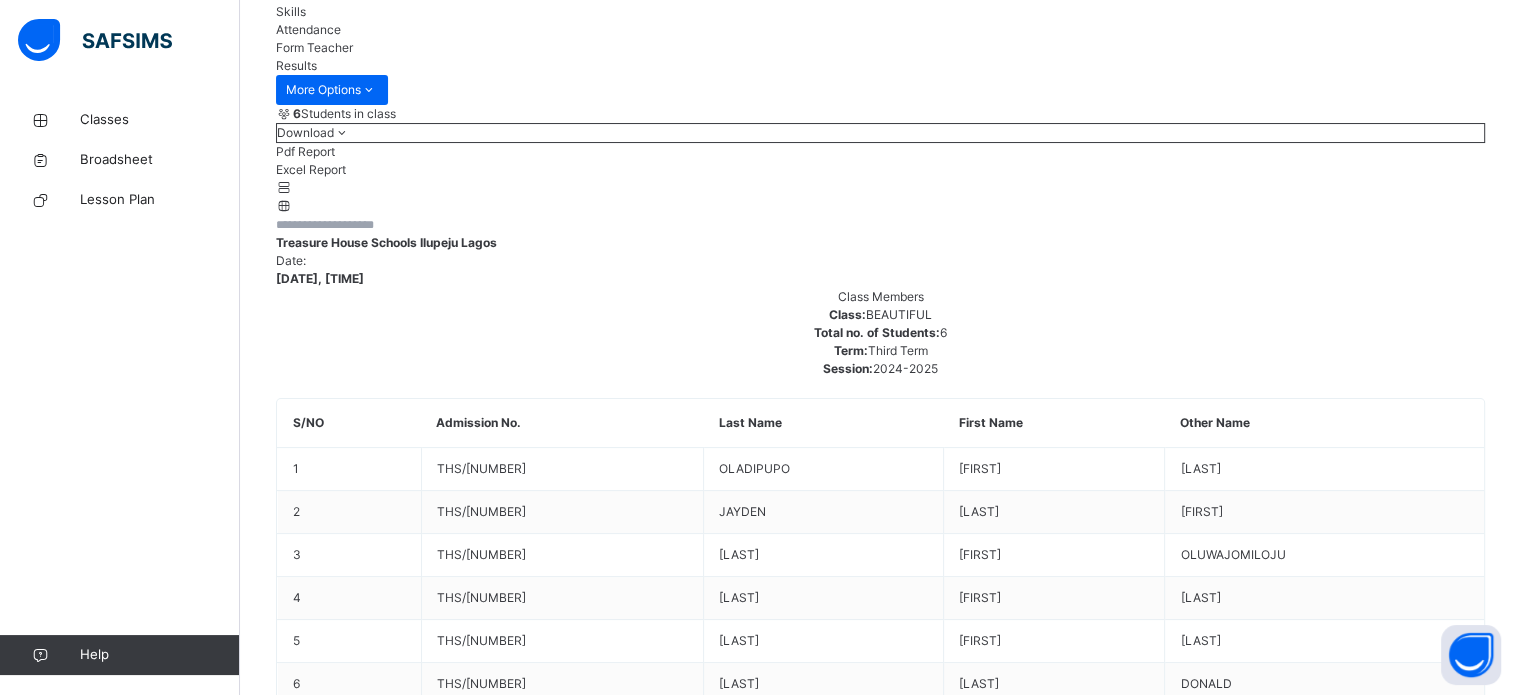 click on "[FIRST] [LAST] [LAST]" at bounding box center [416, 2235] 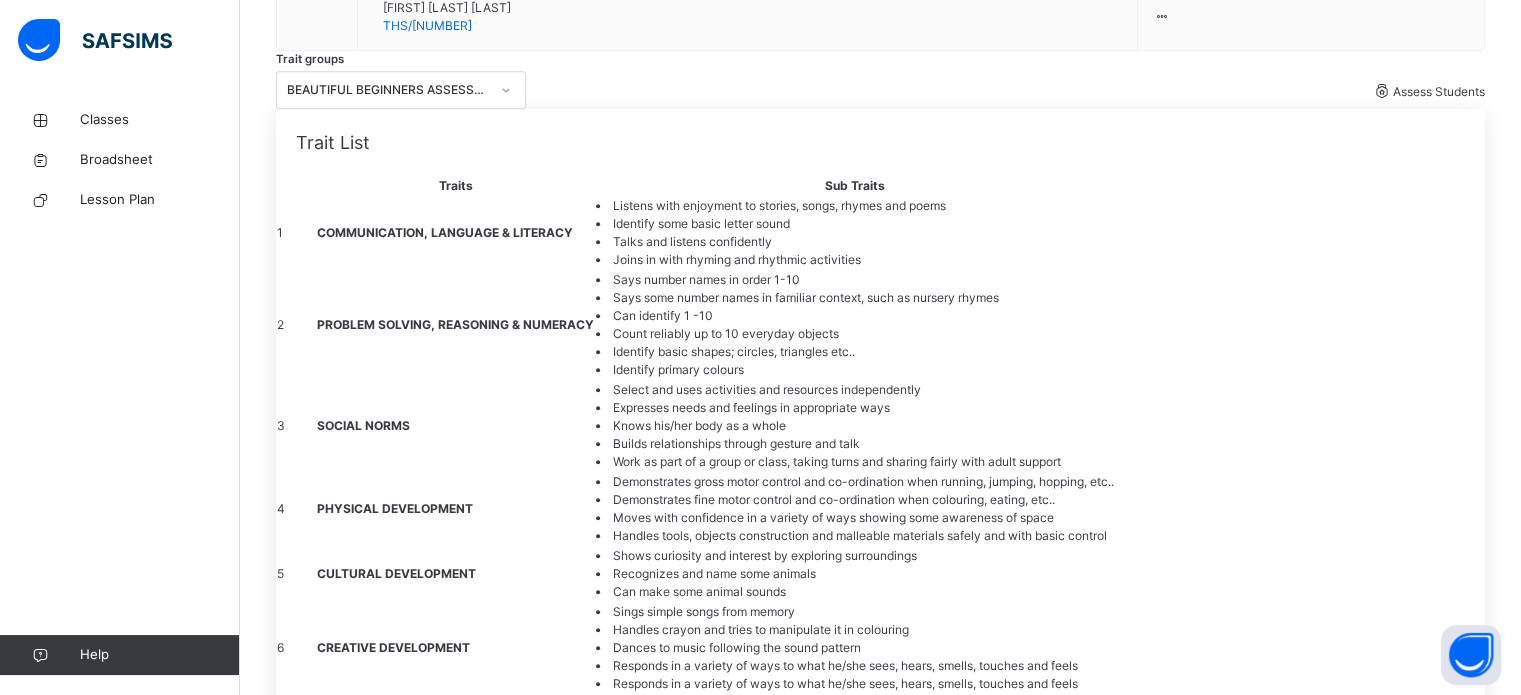 scroll, scrollTop: 1397, scrollLeft: 0, axis: vertical 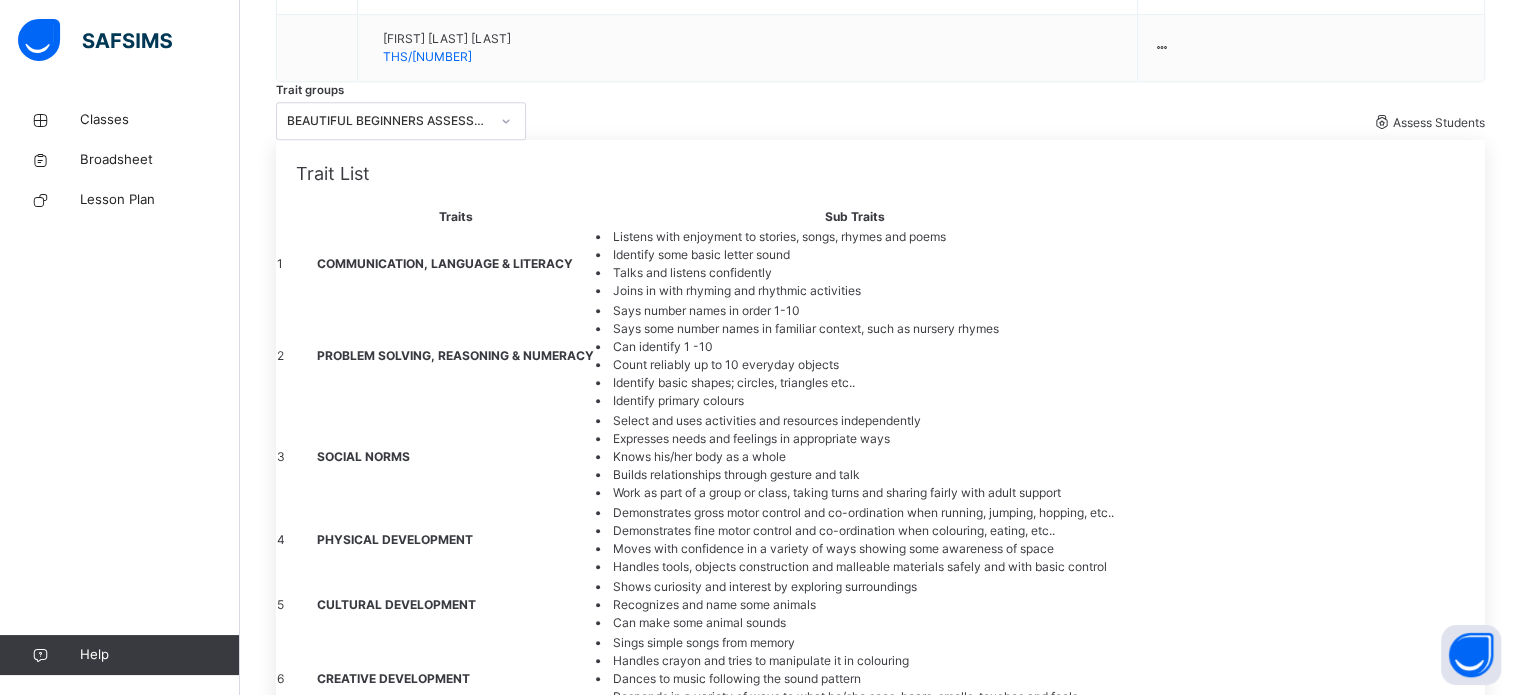 click at bounding box center (695, 1952) 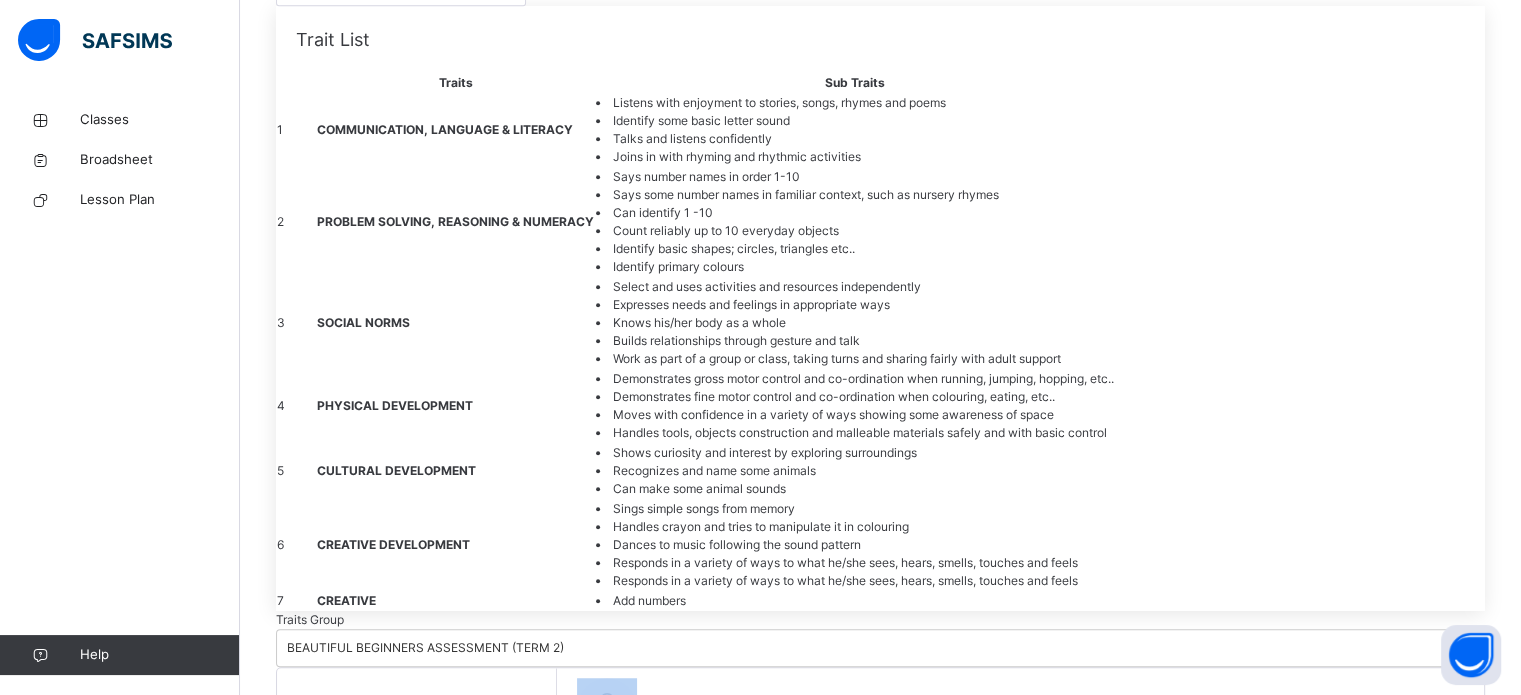 scroll, scrollTop: 1504, scrollLeft: 0, axis: vertical 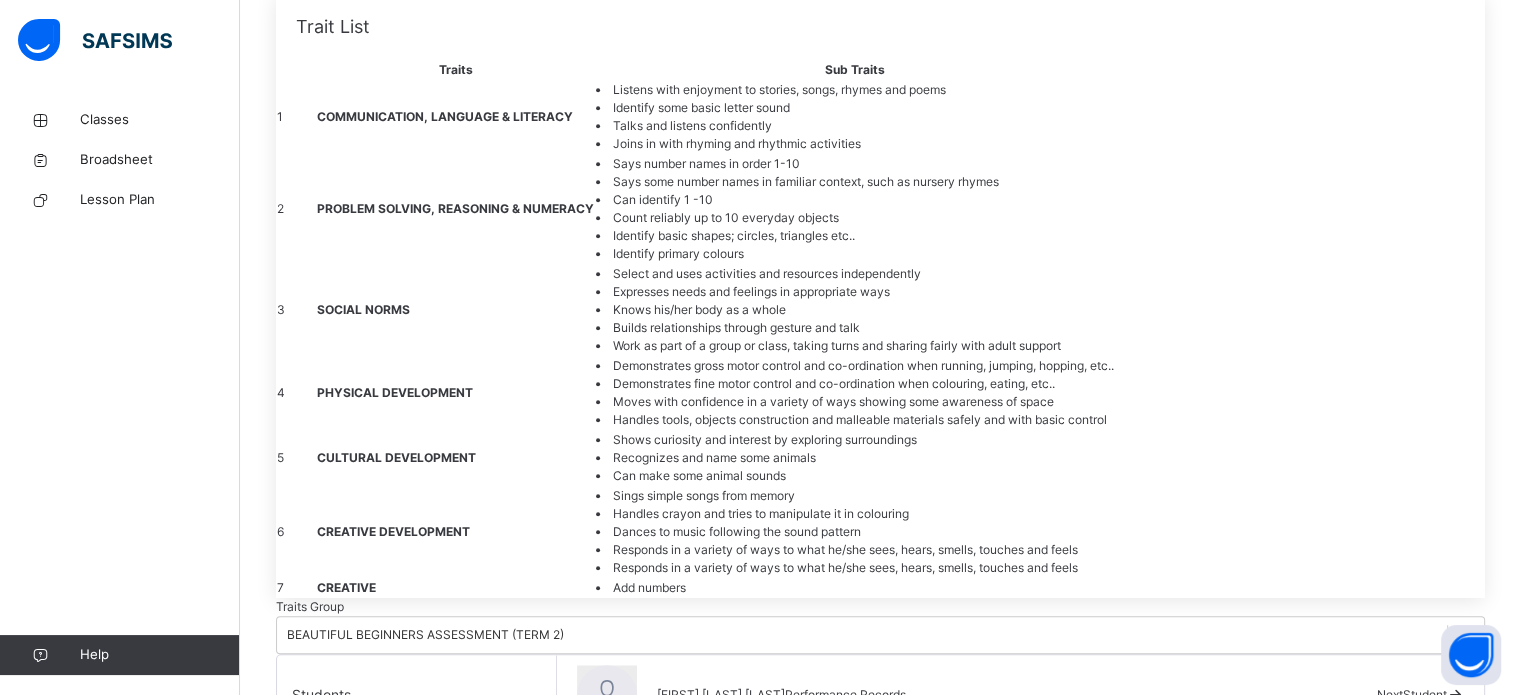 click on "UPDATE REPORT" at bounding box center [1348, 1907] 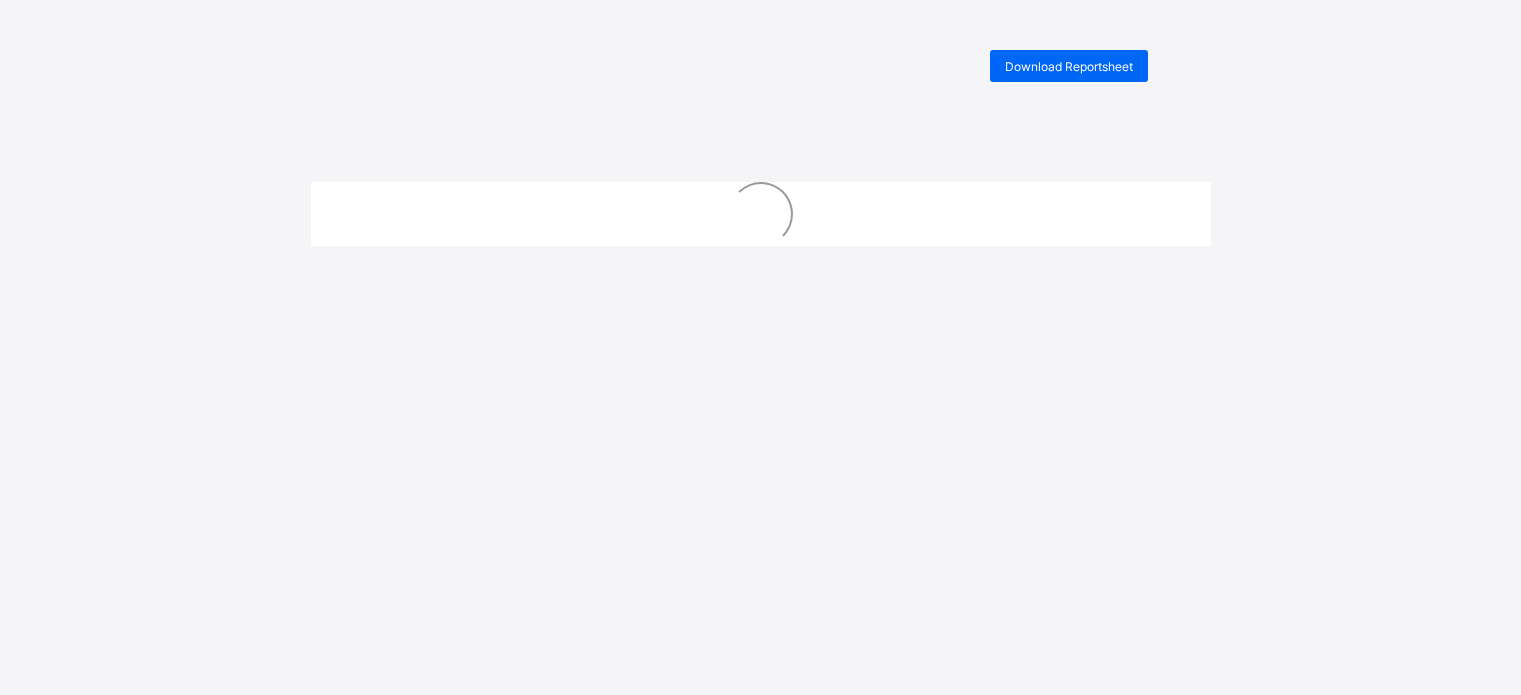 scroll, scrollTop: 0, scrollLeft: 0, axis: both 